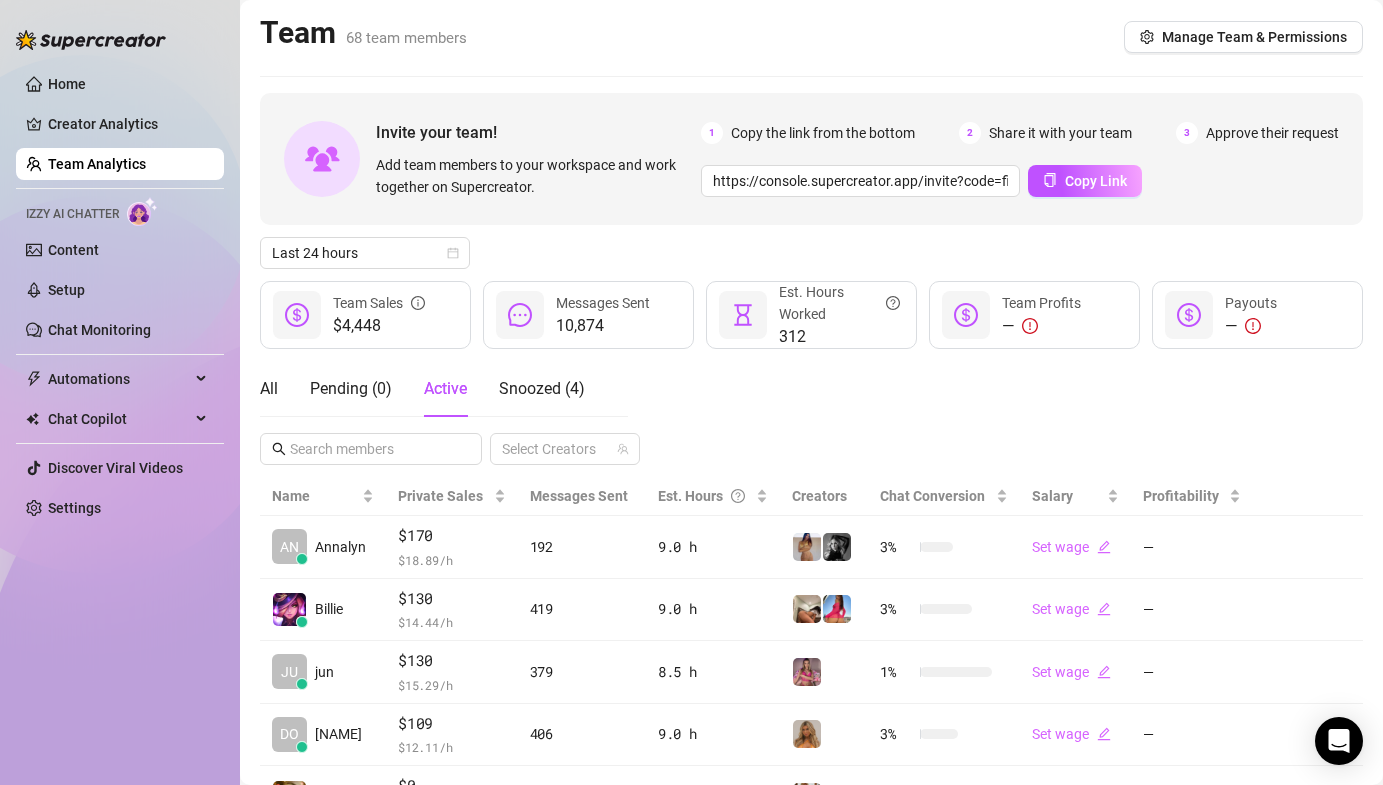 scroll, scrollTop: 0, scrollLeft: 0, axis: both 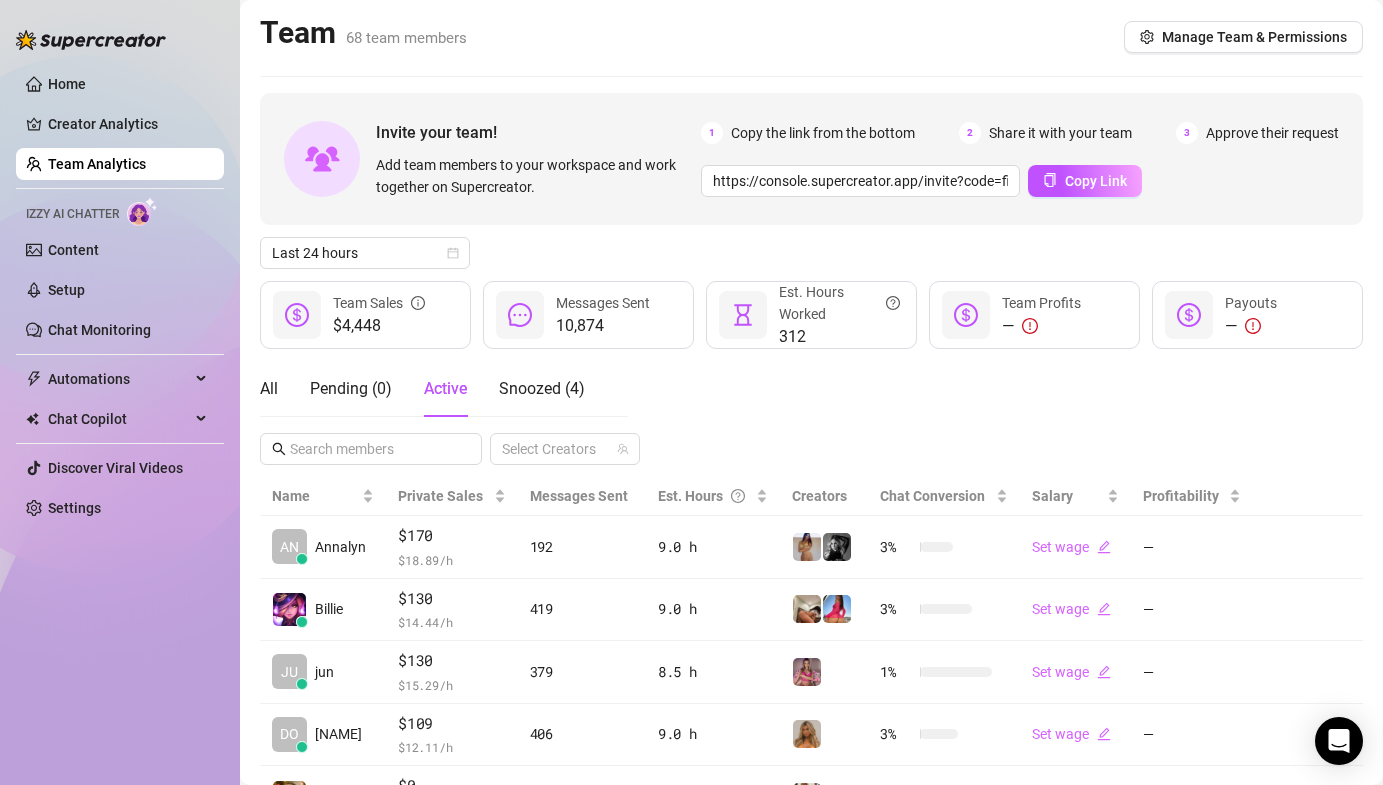 click on "Last 24 hours" at bounding box center [811, 253] 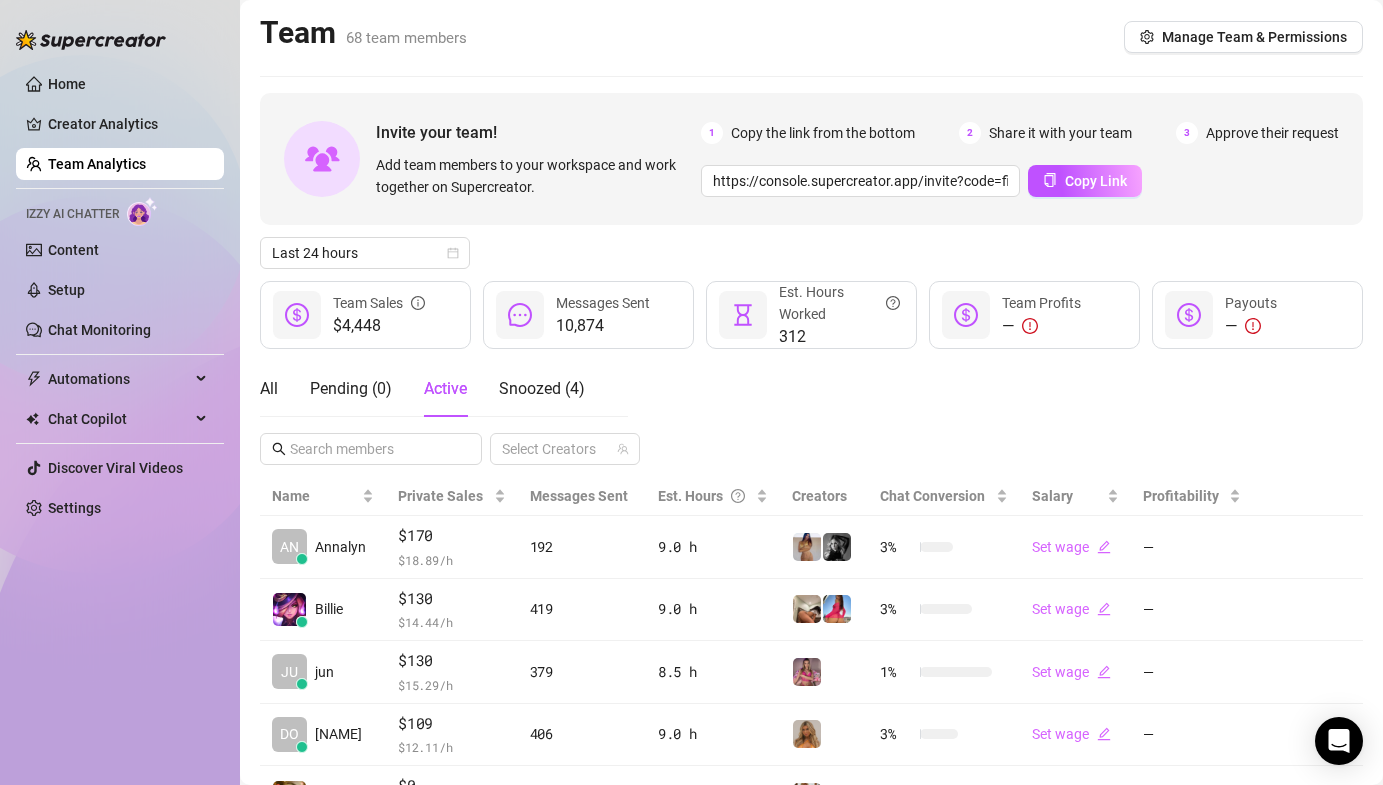click on "Last 24 hours" at bounding box center [811, 253] 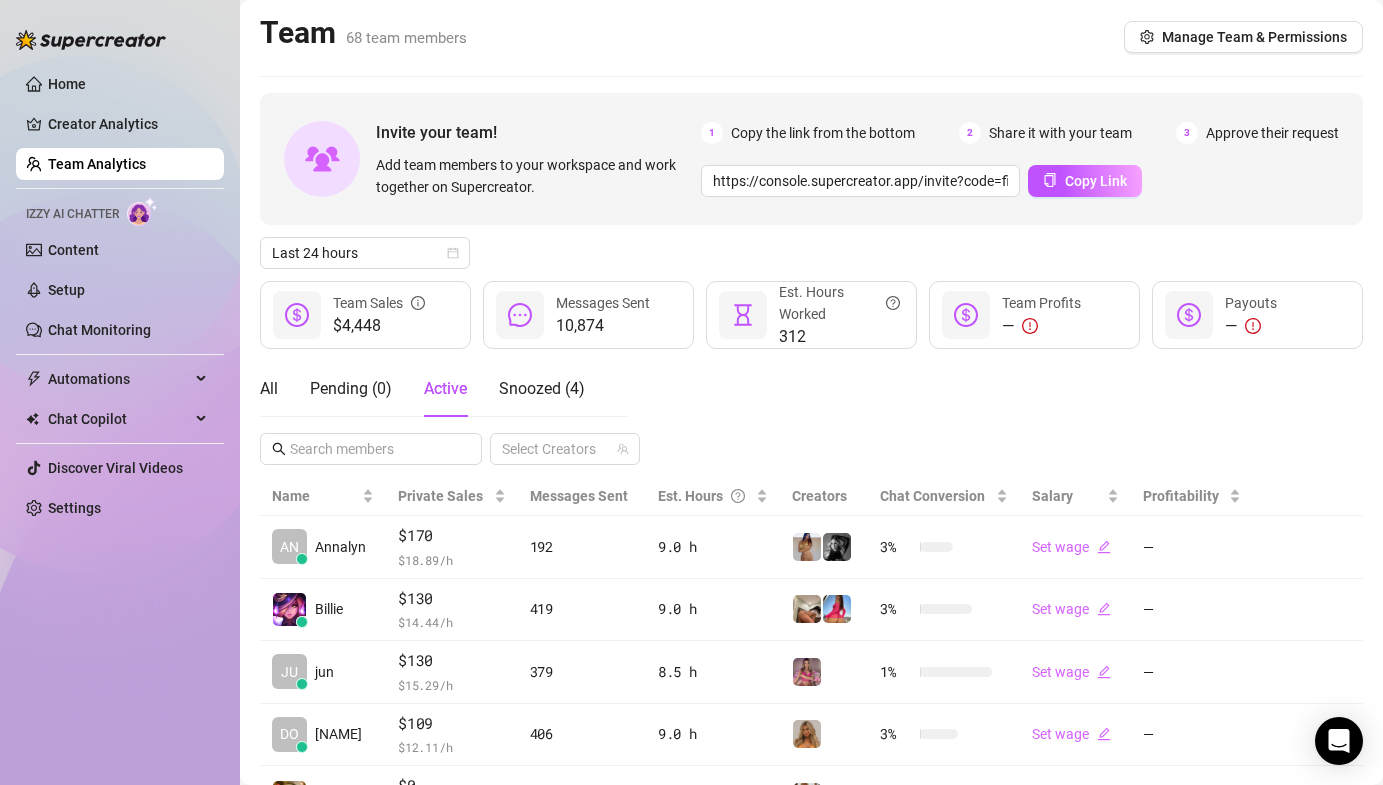 click on "All Pending ( 0 ) Active Snoozed ( 4 )   Select Creators" at bounding box center (811, 413) 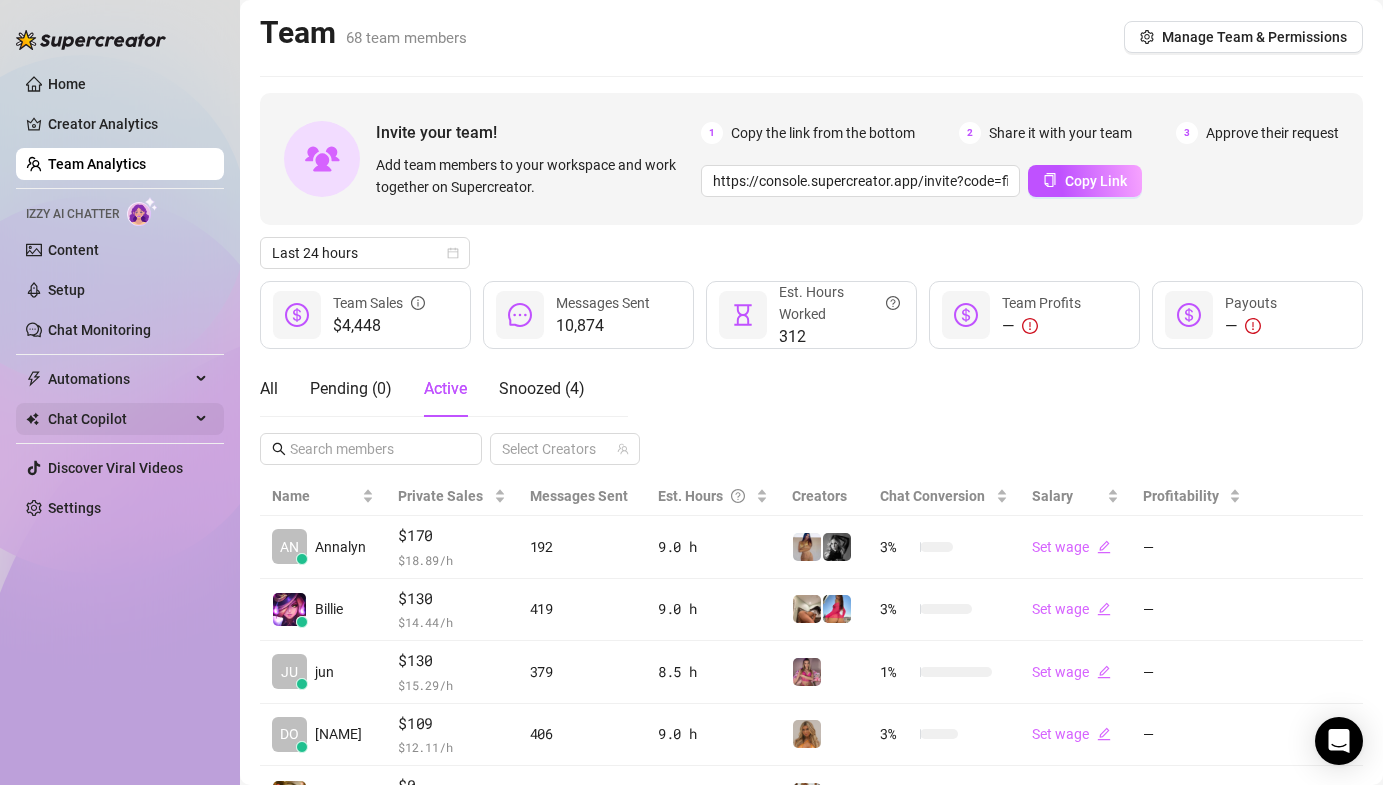 drag, startPoint x: 850, startPoint y: 420, endPoint x: 90, endPoint y: 427, distance: 760.0322 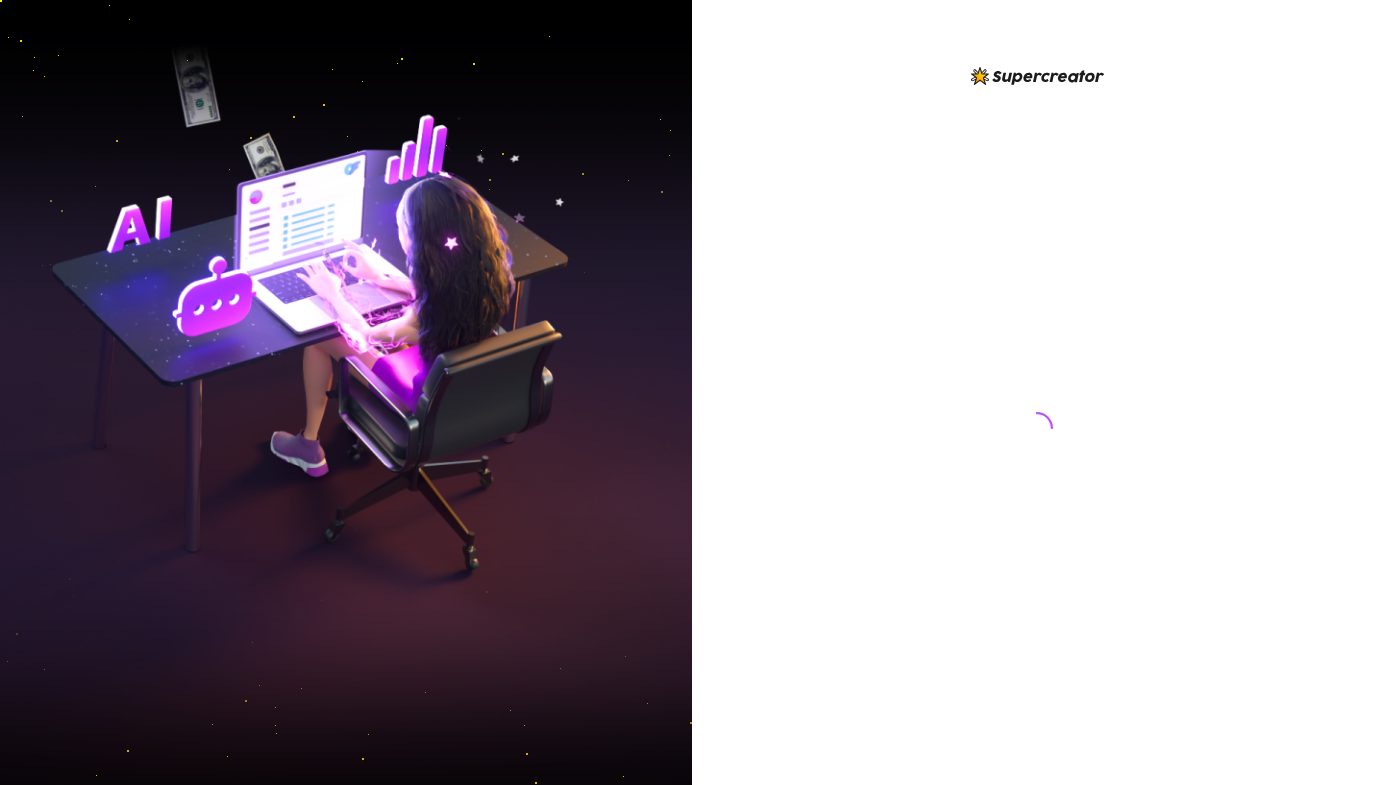 scroll, scrollTop: 0, scrollLeft: 0, axis: both 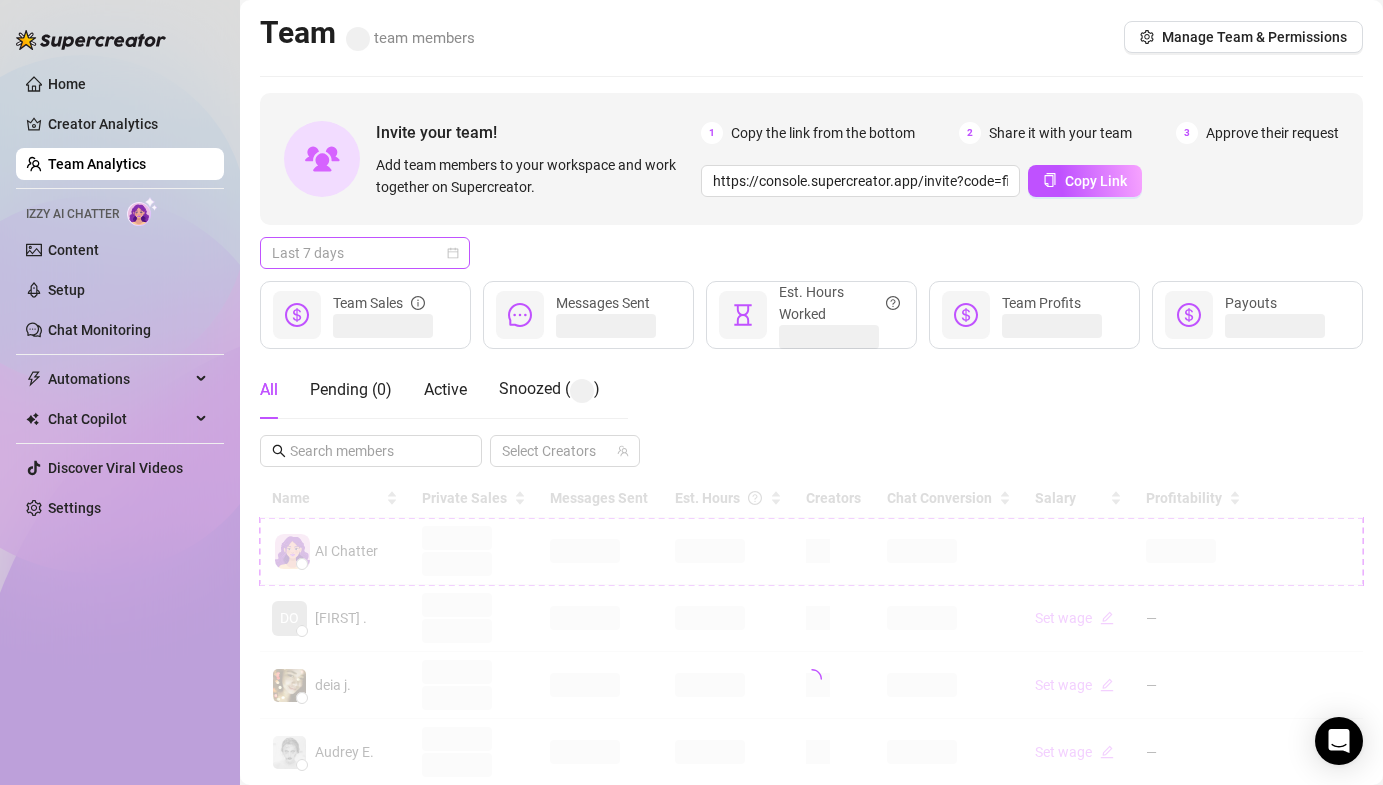 click on "Last 7 days" at bounding box center (365, 253) 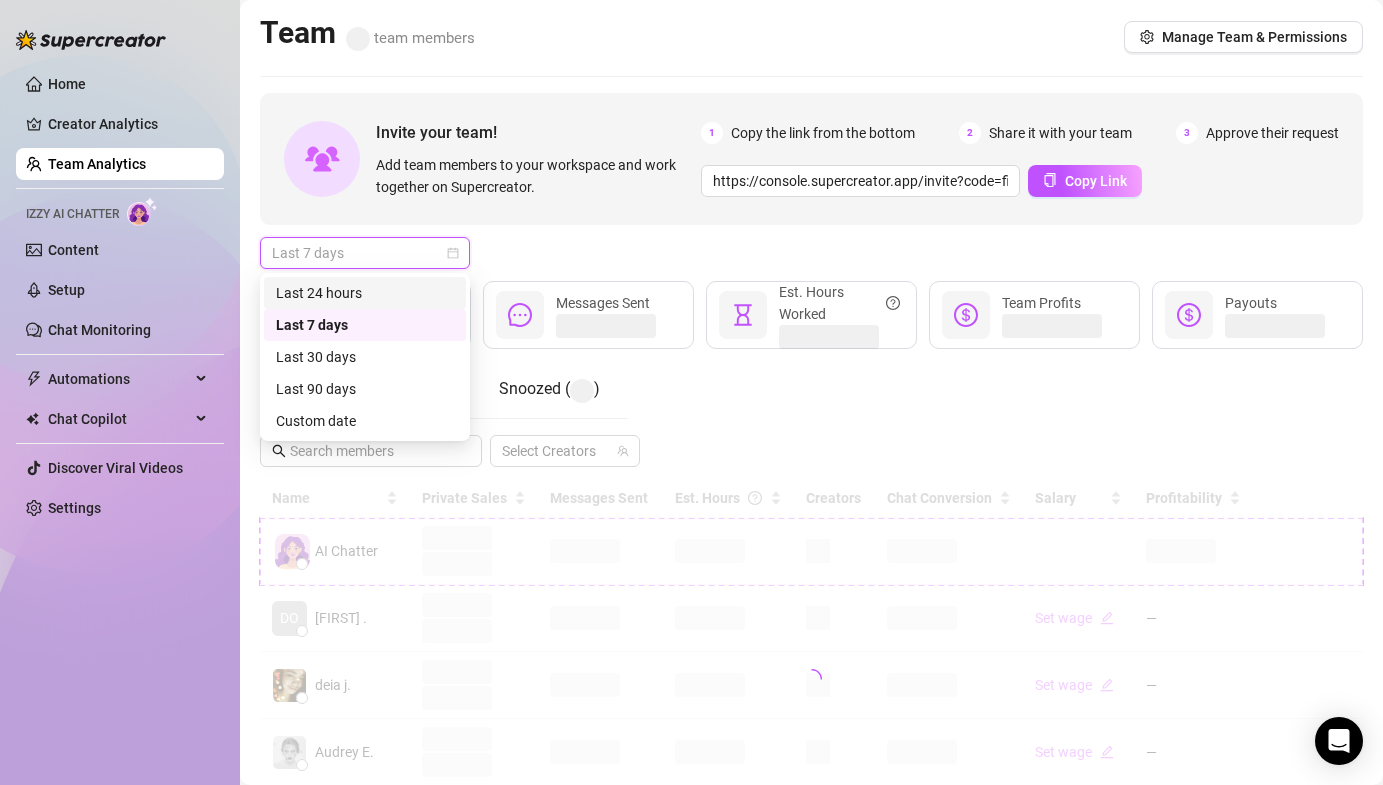 click on "Last 24 hours" at bounding box center [365, 293] 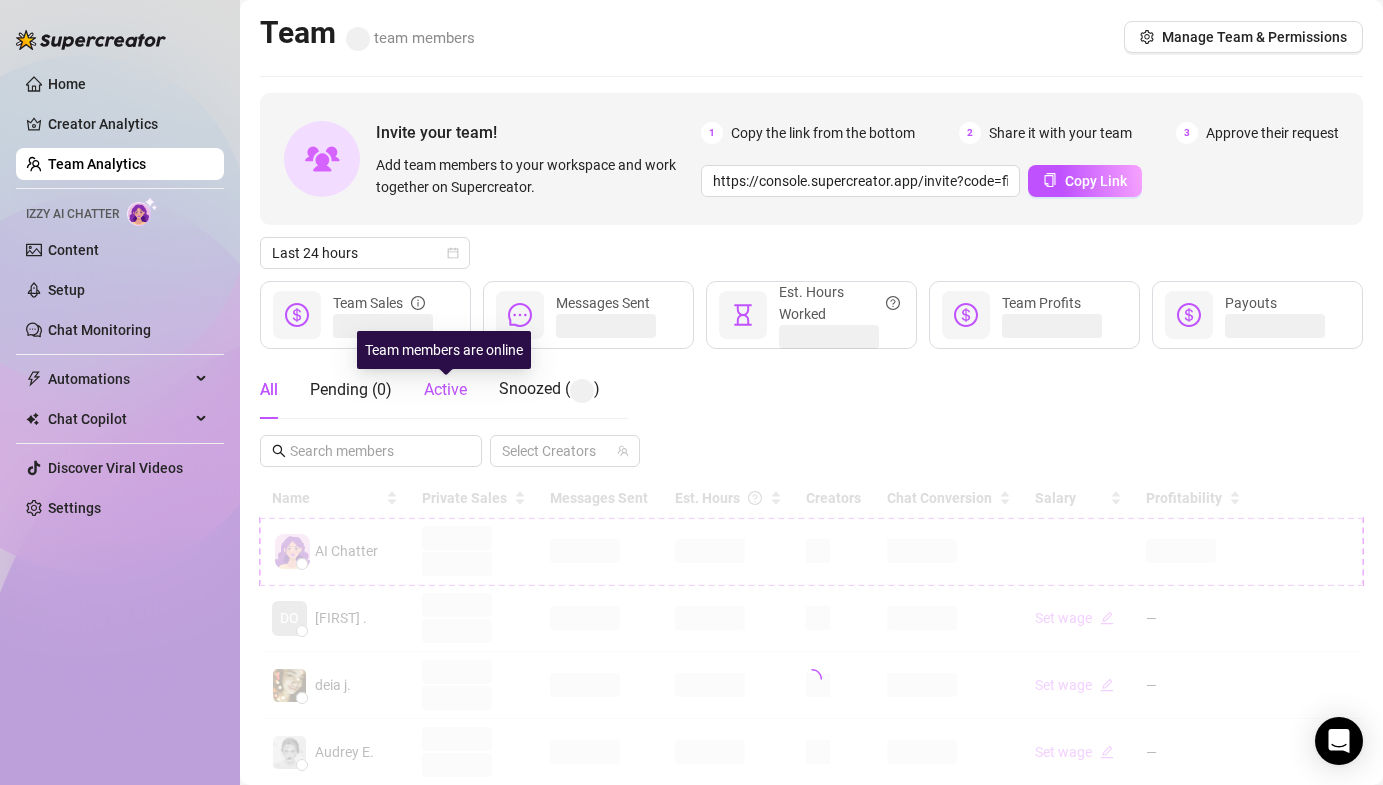 click on "Active" at bounding box center [445, 389] 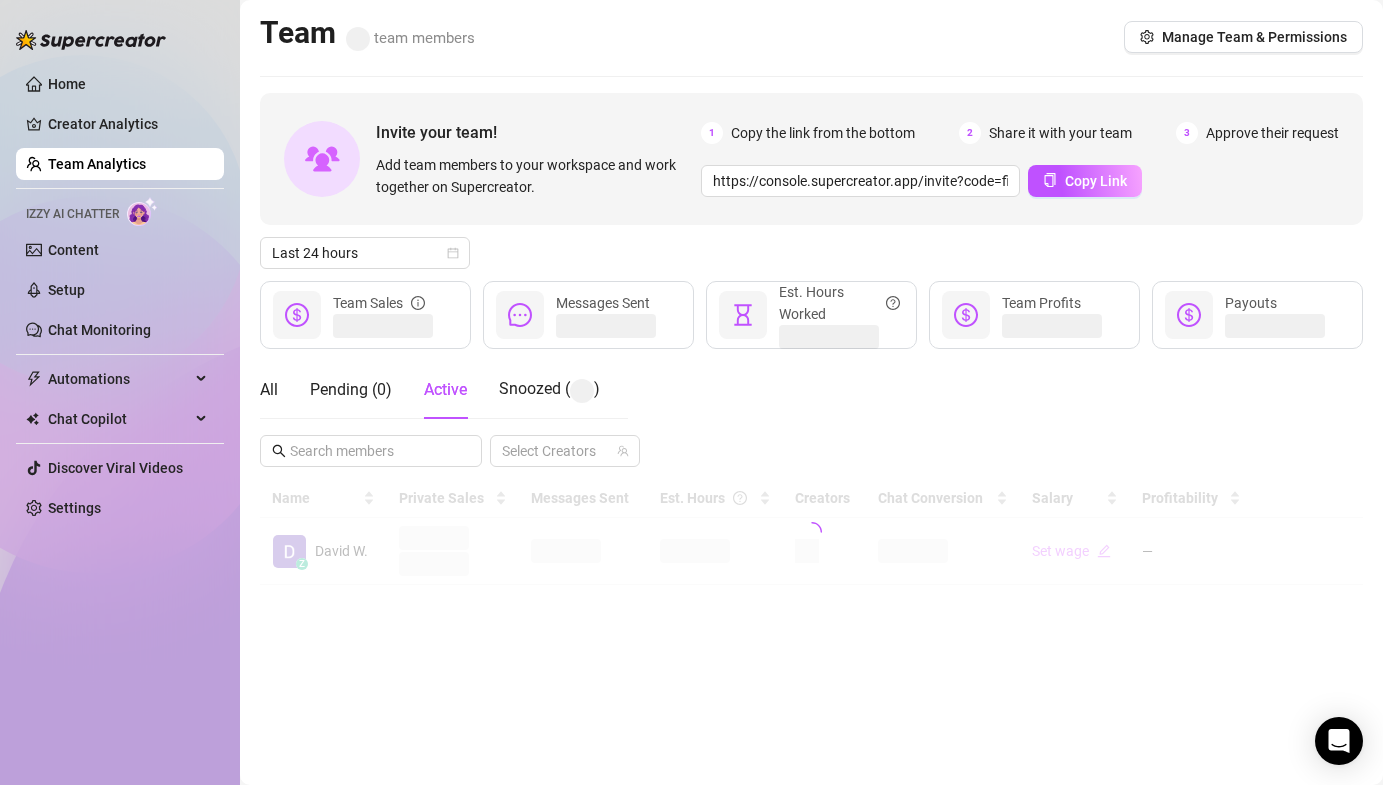 click on "Invite your team! Add team members to your workspace and work together on Supercreator. 1 Copy the link from the bottom 2 Share it with your team 3 Approve their request https://console.supercreator.app/invite?code=fibzx3jJrgPbWdJEkEN3sg7x35T2&workspace=222%20Mgmt%20 Copy Link Last 24 hours Team Sales Messages Sent Est. Hours Worked Team Profits Payouts All Pending ( 0 ) Active Snoozed ( )   Select Creators Name Private Sales Messages Sent Est. Hours  Creators Chat Conversion Salary Profitability z David W. Set wage —" at bounding box center [811, 339] 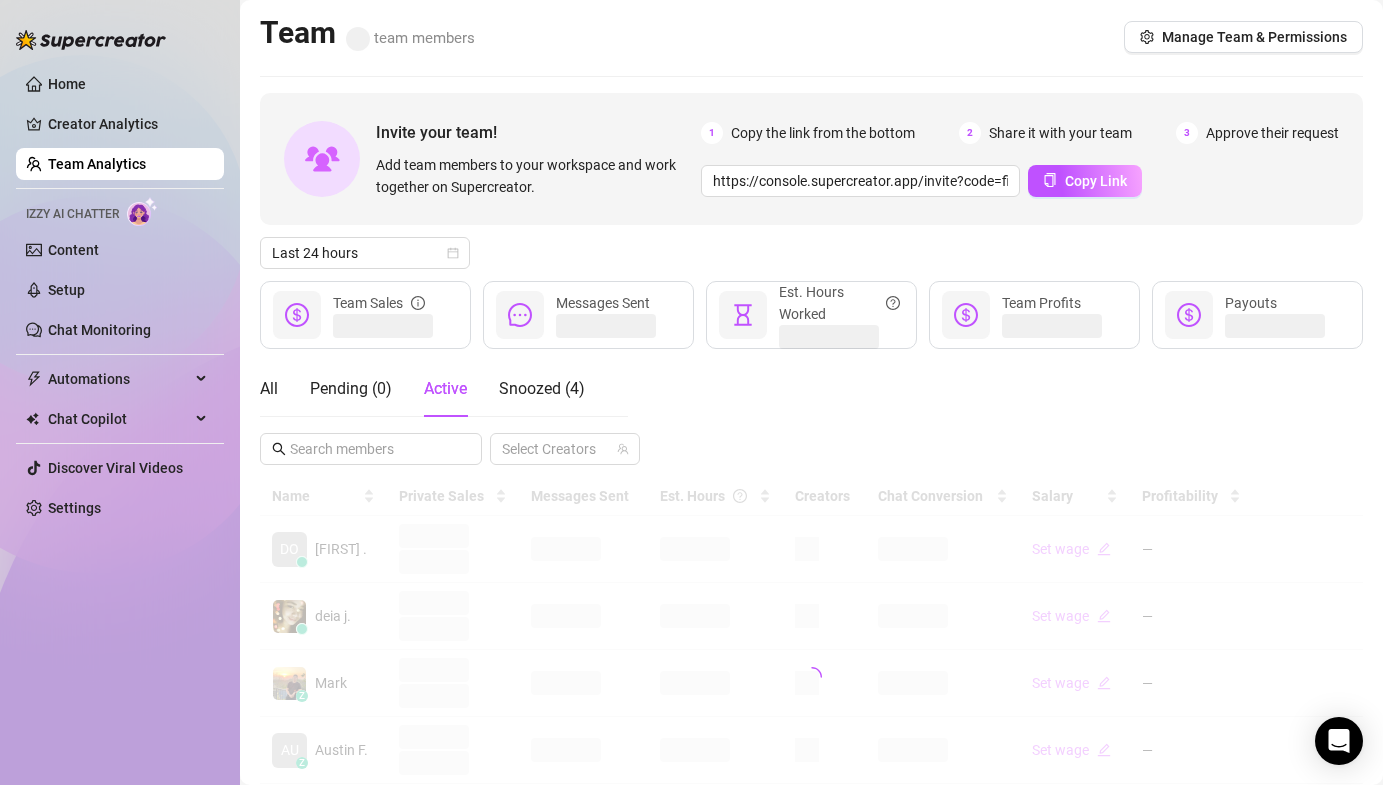 click on "Last 24 hours" at bounding box center (811, 253) 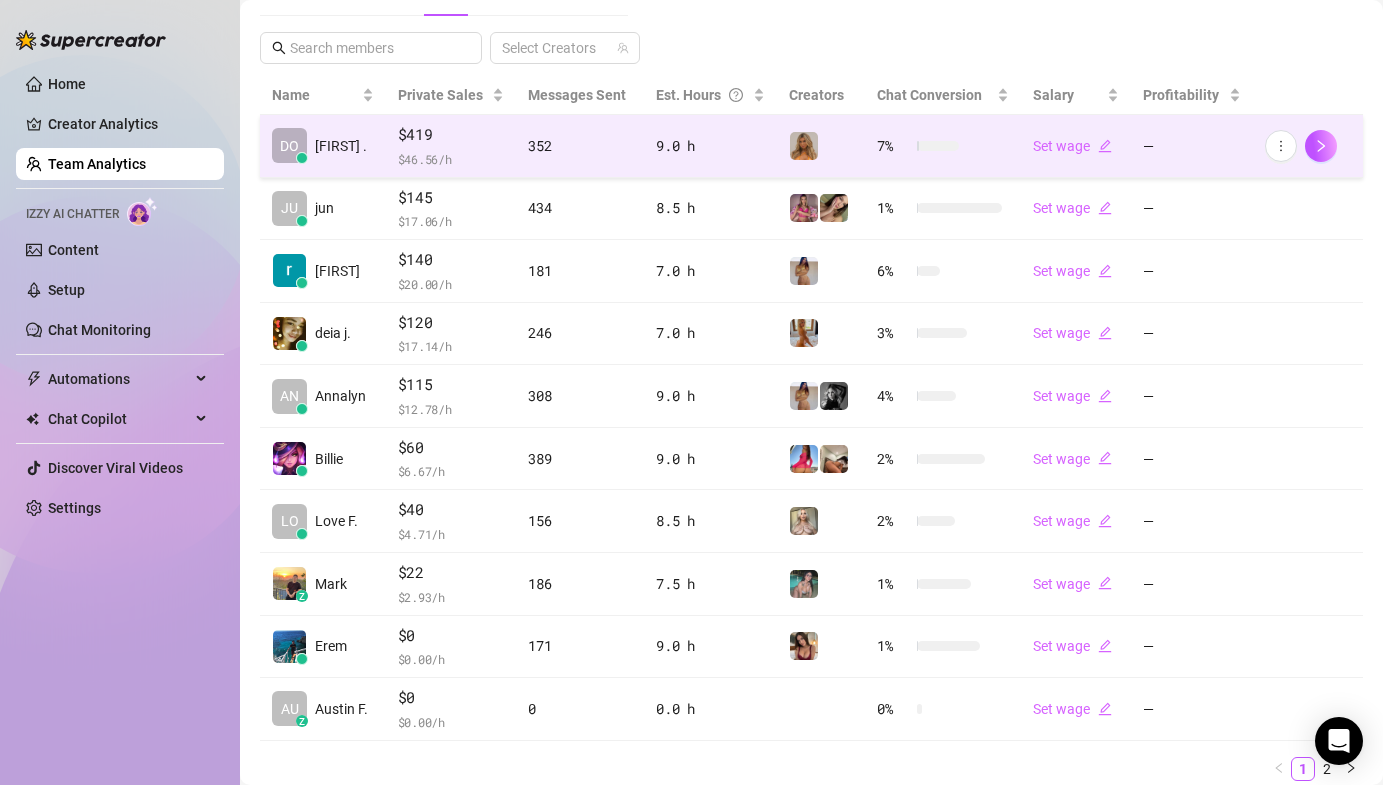 scroll, scrollTop: 422, scrollLeft: 0, axis: vertical 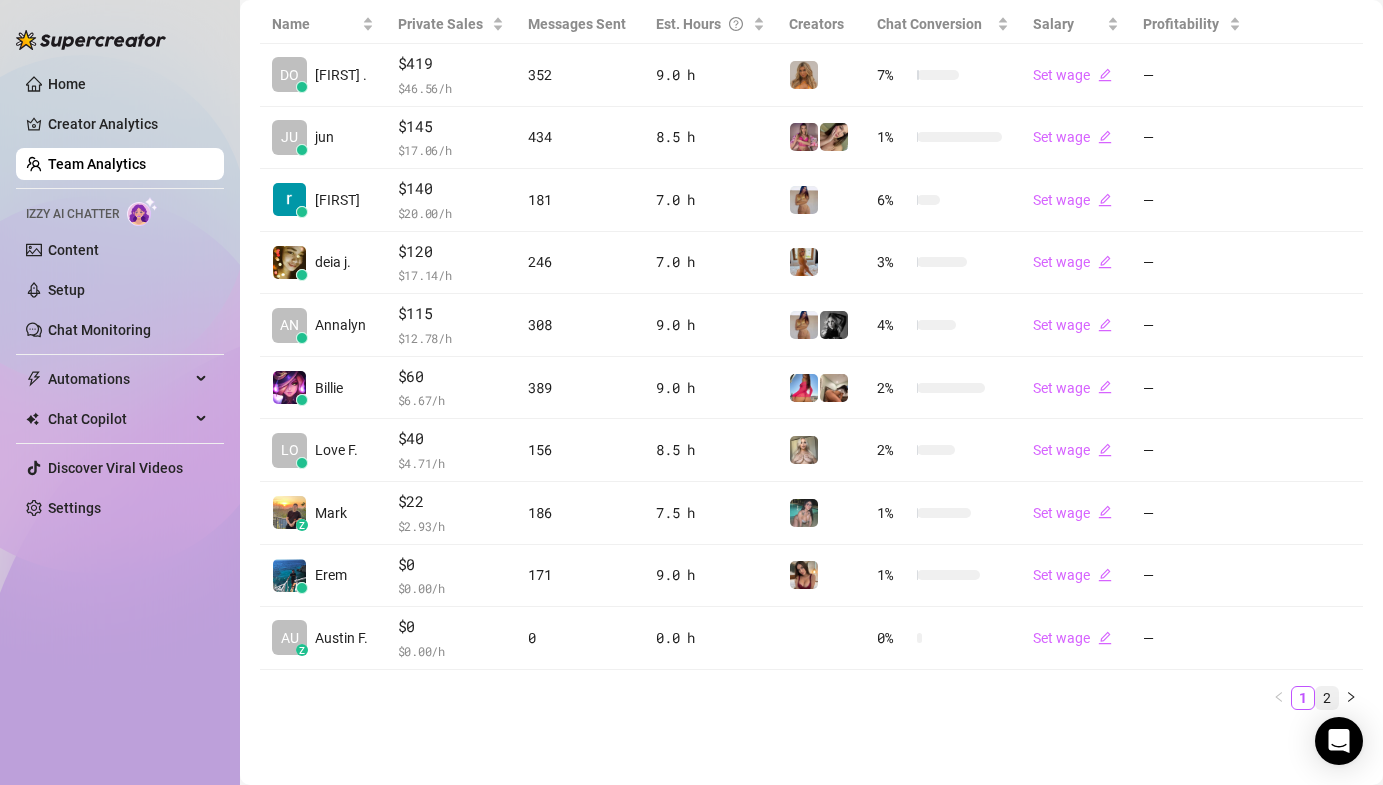 click on "2" at bounding box center (1327, 698) 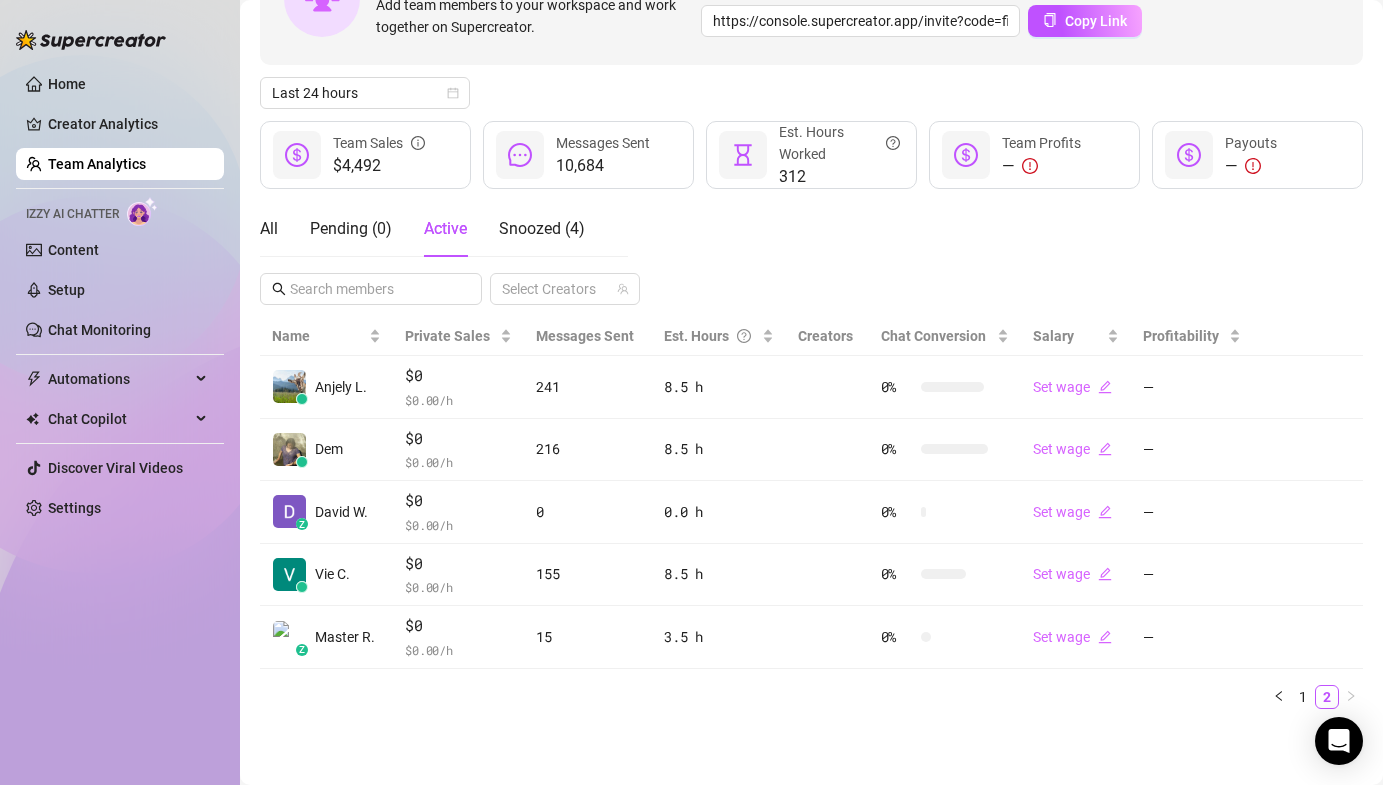scroll, scrollTop: 160, scrollLeft: 0, axis: vertical 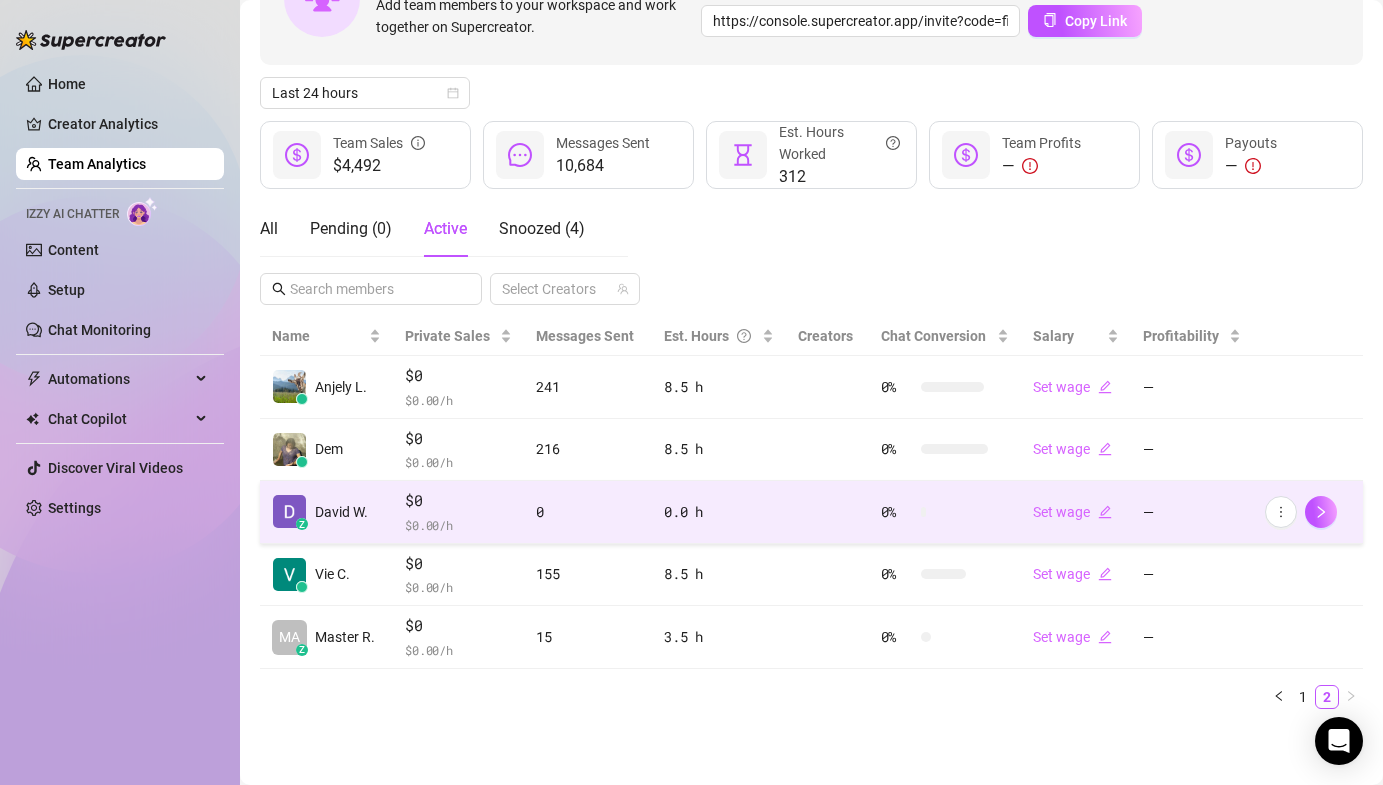 type 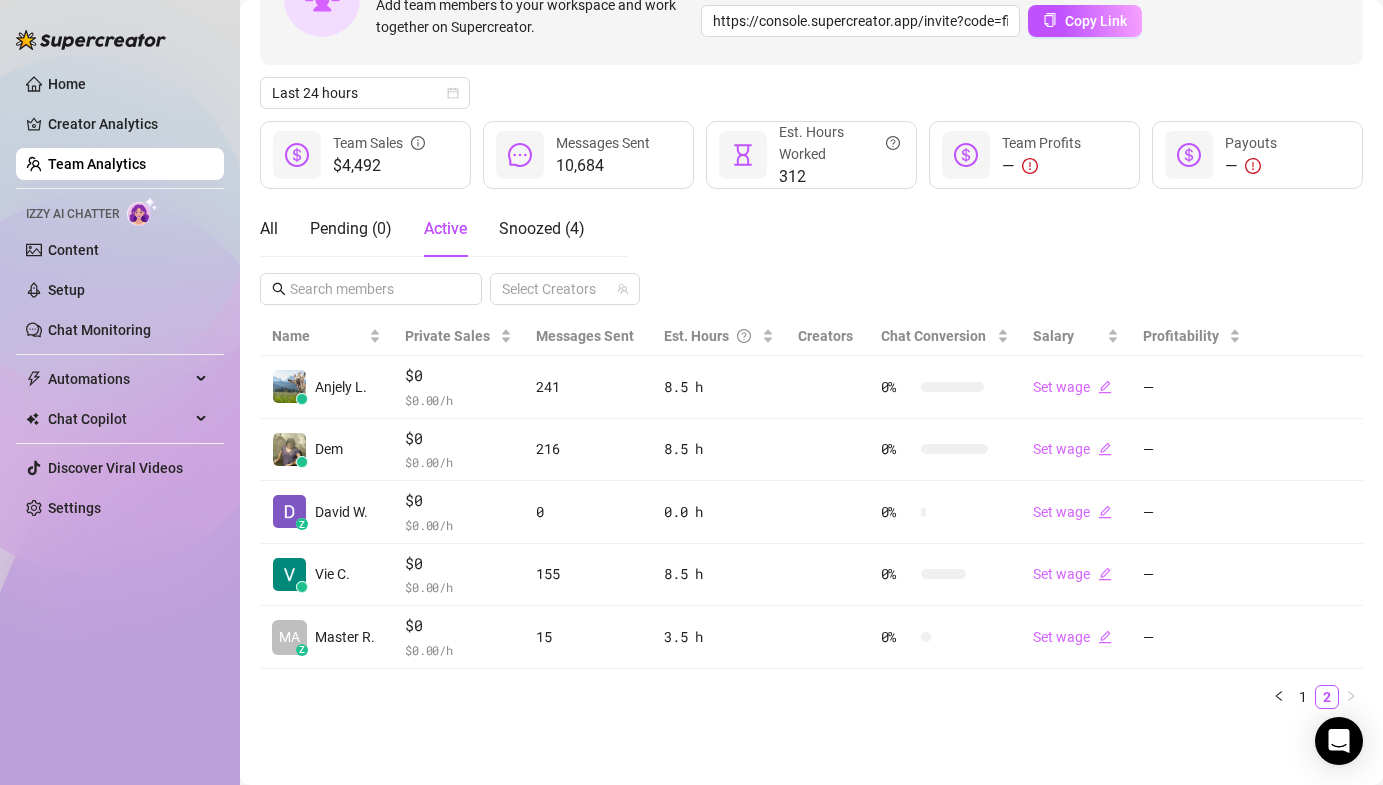click on "Name Private Sales Messages Sent Est. Hours  Creators Chat Conversion Salary Profitability Anjely L. $0 $ 0.00 /h 241 8.5 h 0 % Set wage — Dem $0 $ 0.00 /h 216 8.5 h 0 % Set wage — z David W. $0 $ 0.00 /h 0 0.0 h 0 % Set wage — Vie C. $0 $ 0.00 /h 155 8.5 h 0 % Set wage — MA z Master R. $0 $ 0.00 /h 15 3.5 h 0 % Set wage — 1 2" at bounding box center [811, 521] 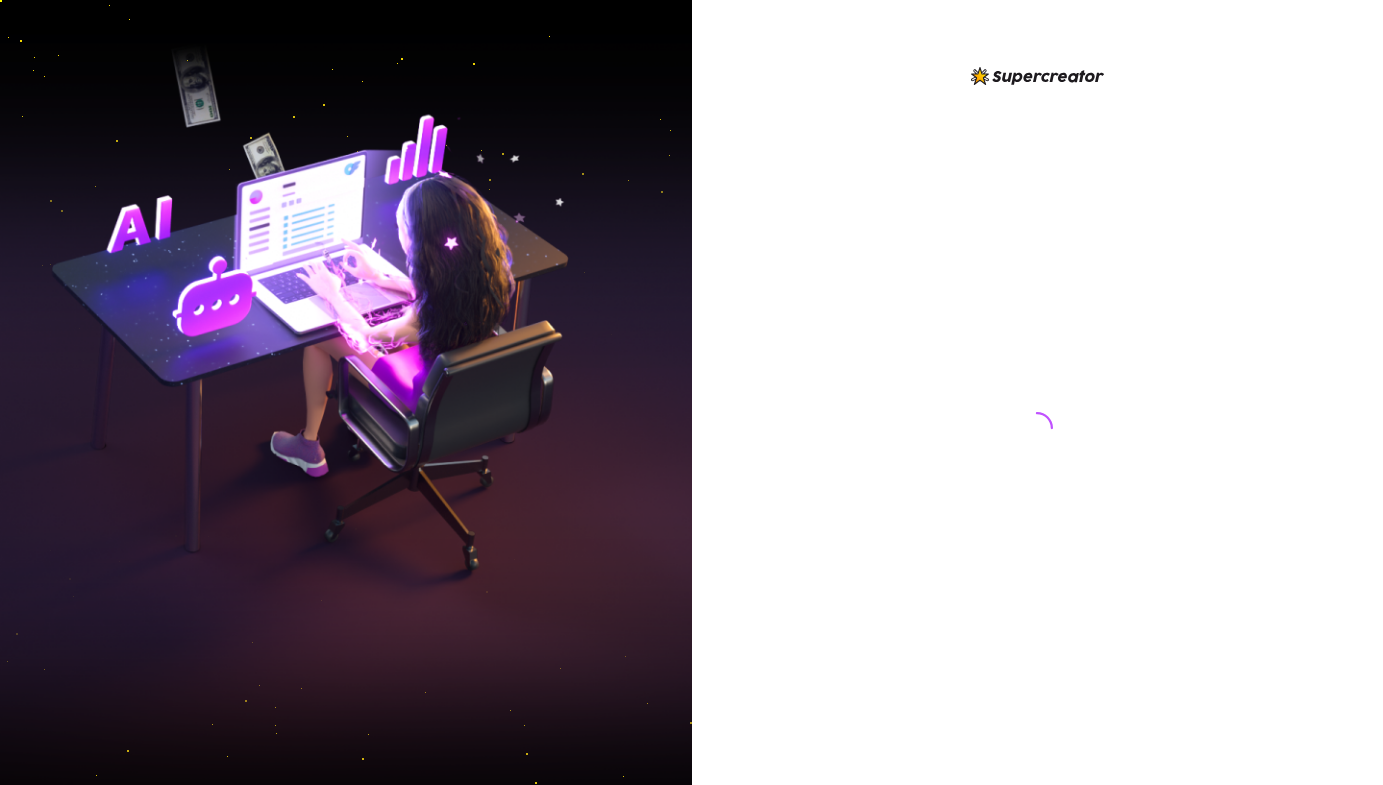 scroll, scrollTop: 0, scrollLeft: 0, axis: both 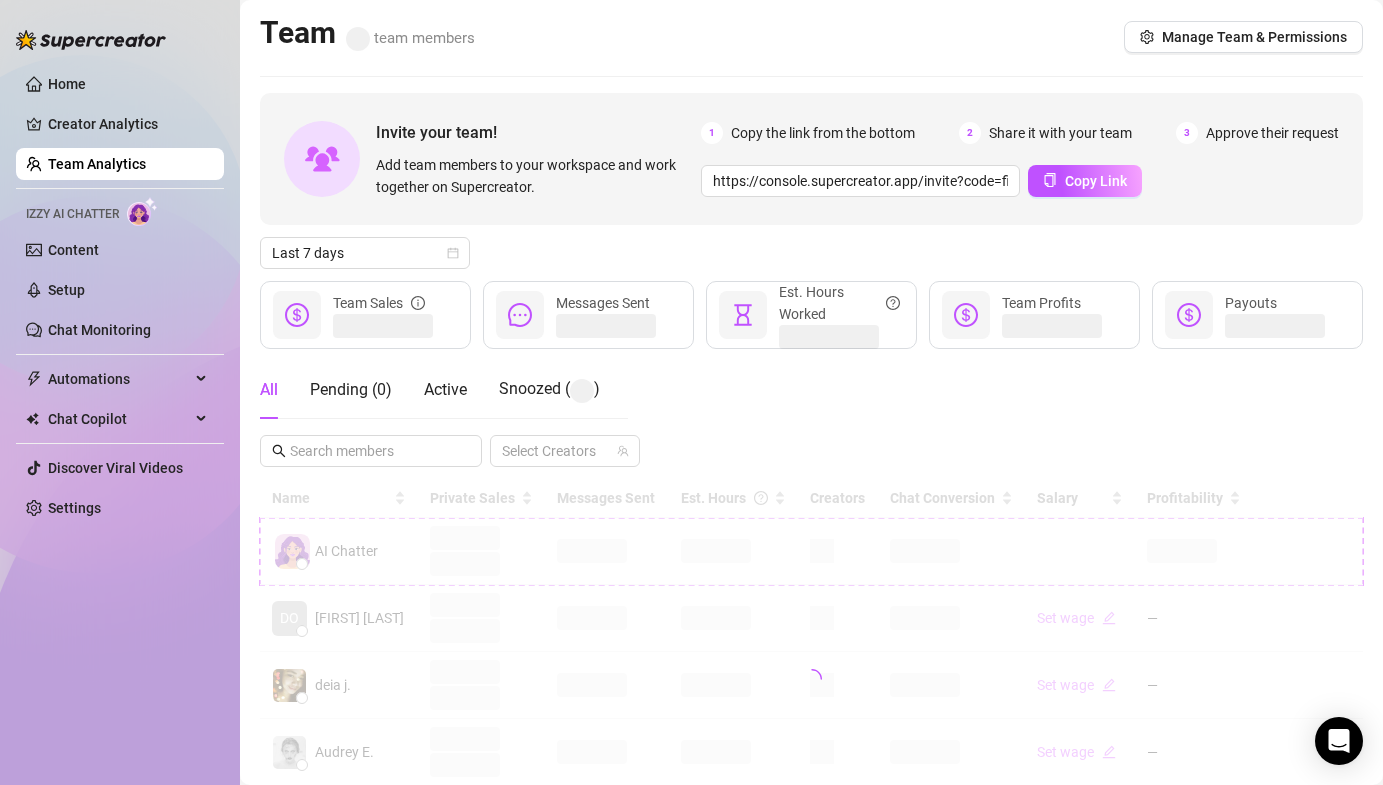 click on "Invite your team! Add team members to your workspace and work together on Supercreator. 1 Copy the link from the bottom 2 Share it with your team 3 Approve their request https://console.supercreator.app/invite?code=fibzx3jJrgPbWdJEkEN3sg7x35T2&workspace=222%20Mgmt%20 Copy Link Last 7 days Team Sales Messages Sent Est. Hours Worked Team Profits Payouts All Pending ( 0 ) Active Snoozed ( )   Select Creators Name Private Sales Messages Sent Est. Hours  Creators Chat Conversion Salary Profitability AI Chatter DO donna m. Set wage — deia j. Set wage — Audrey E. Set wage — Scrambler K. Set wage — RA Raychelle Set wage — Mark Set wage — Charlotte A. Set wage — Kyle R. Set wage — Jericko Set wage — 1 2 3 4 5 6 7" at bounding box center (811, 668) 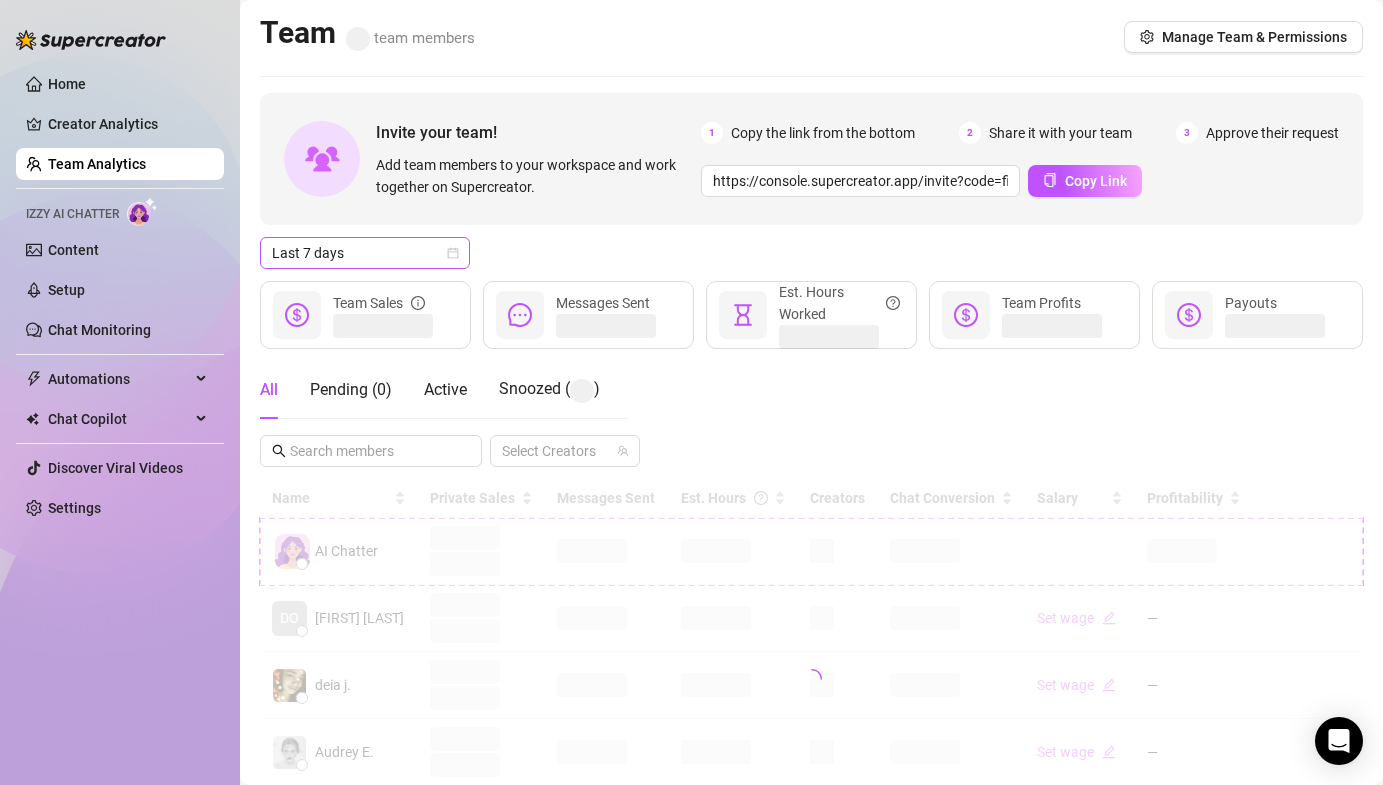 click on "Last 7 days" at bounding box center (365, 253) 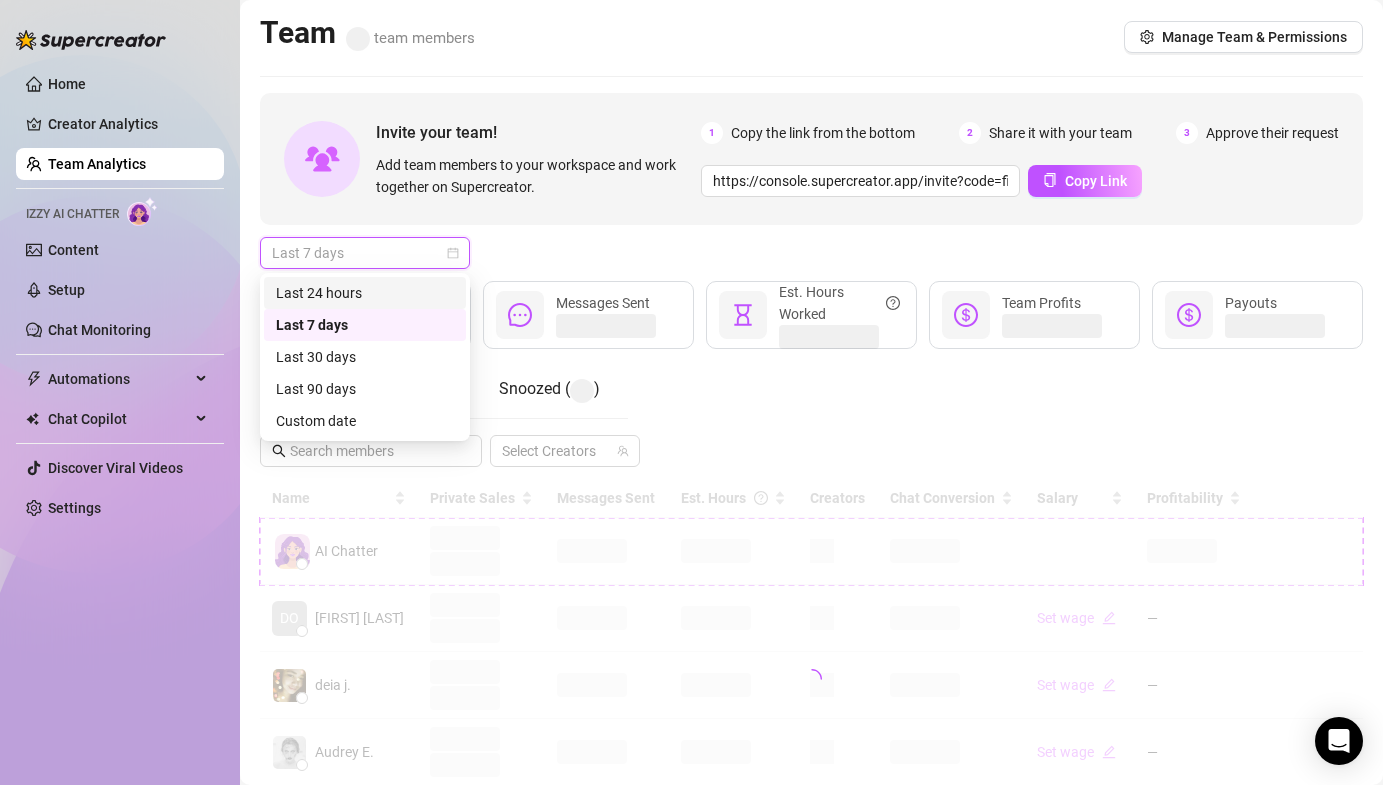 click on "Last 24 hours" at bounding box center [365, 293] 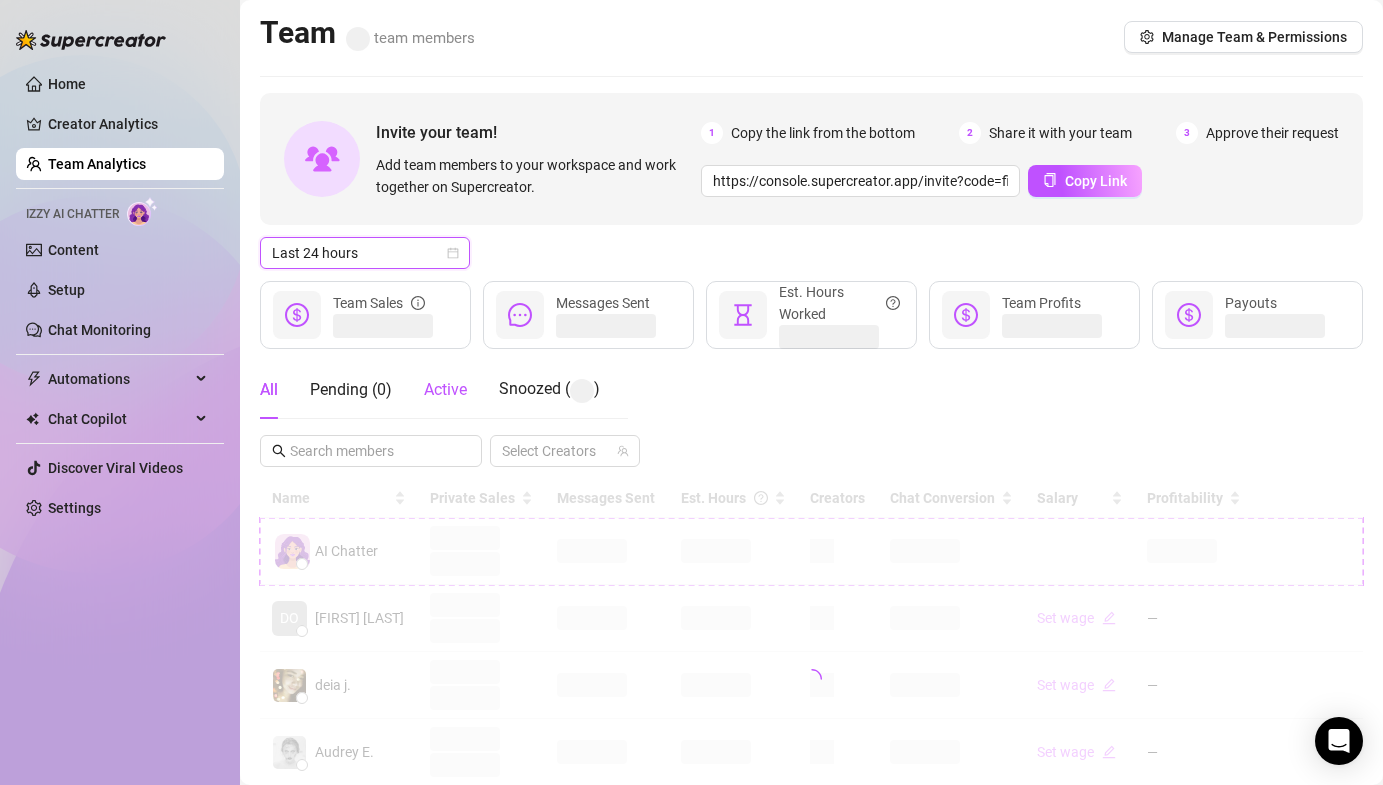 click on "Active" at bounding box center [445, 389] 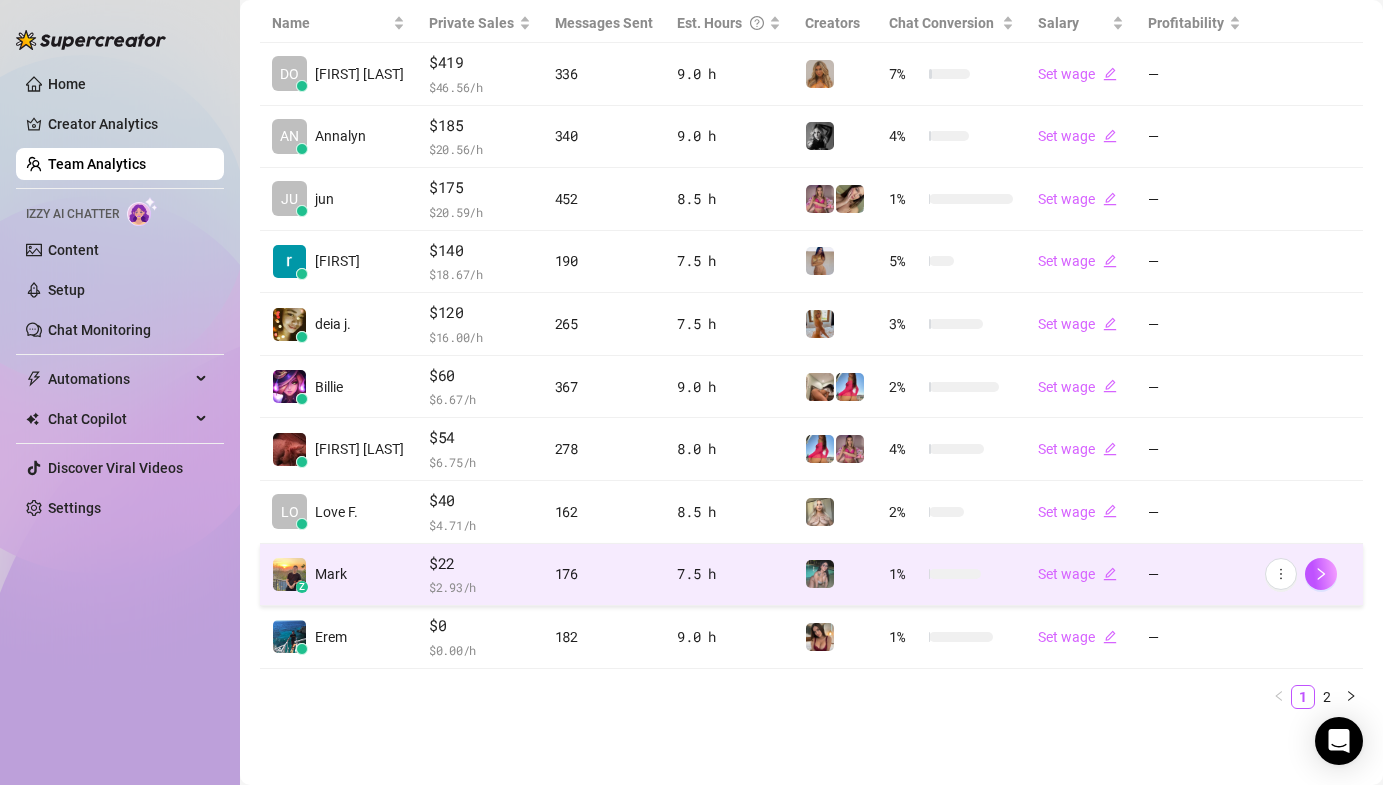 scroll, scrollTop: 472, scrollLeft: 0, axis: vertical 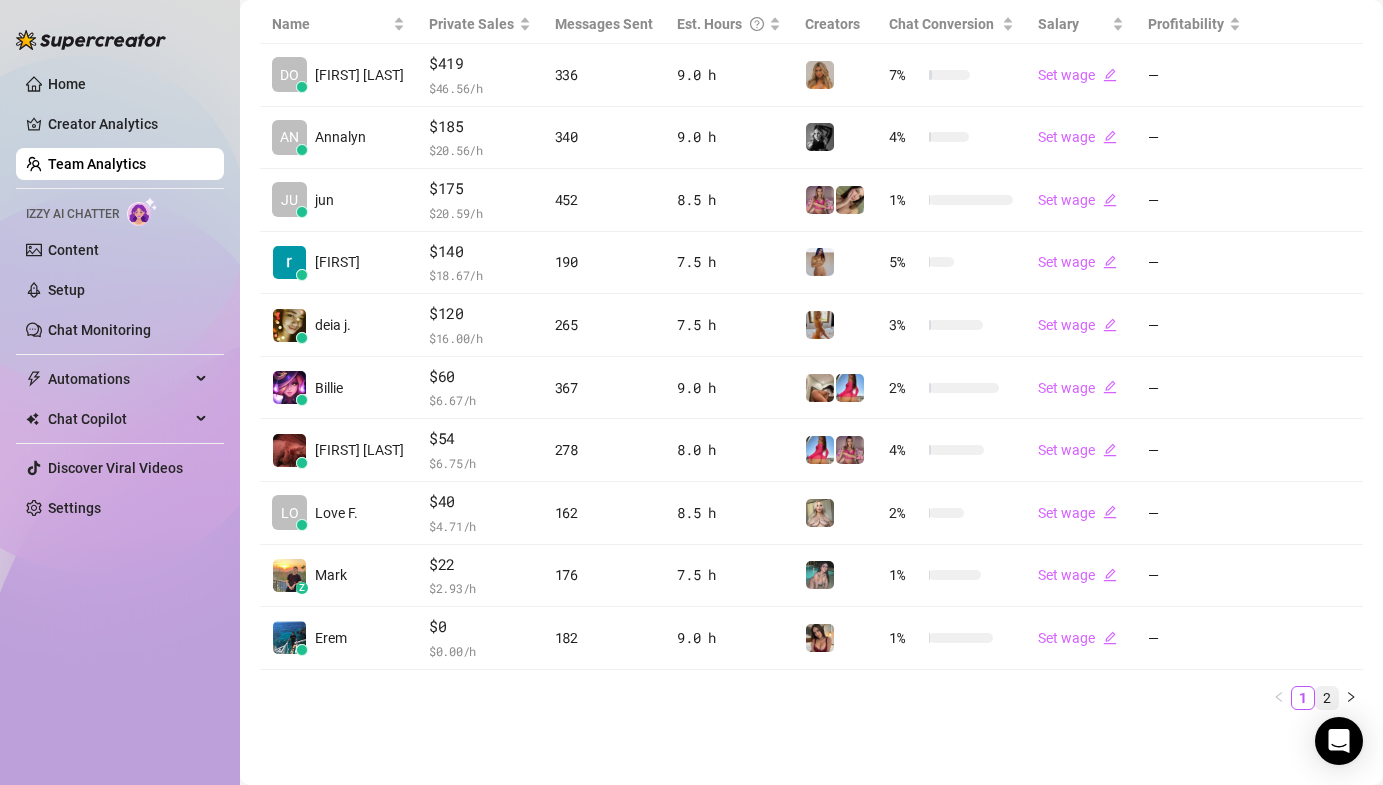 click on "2" at bounding box center [1327, 698] 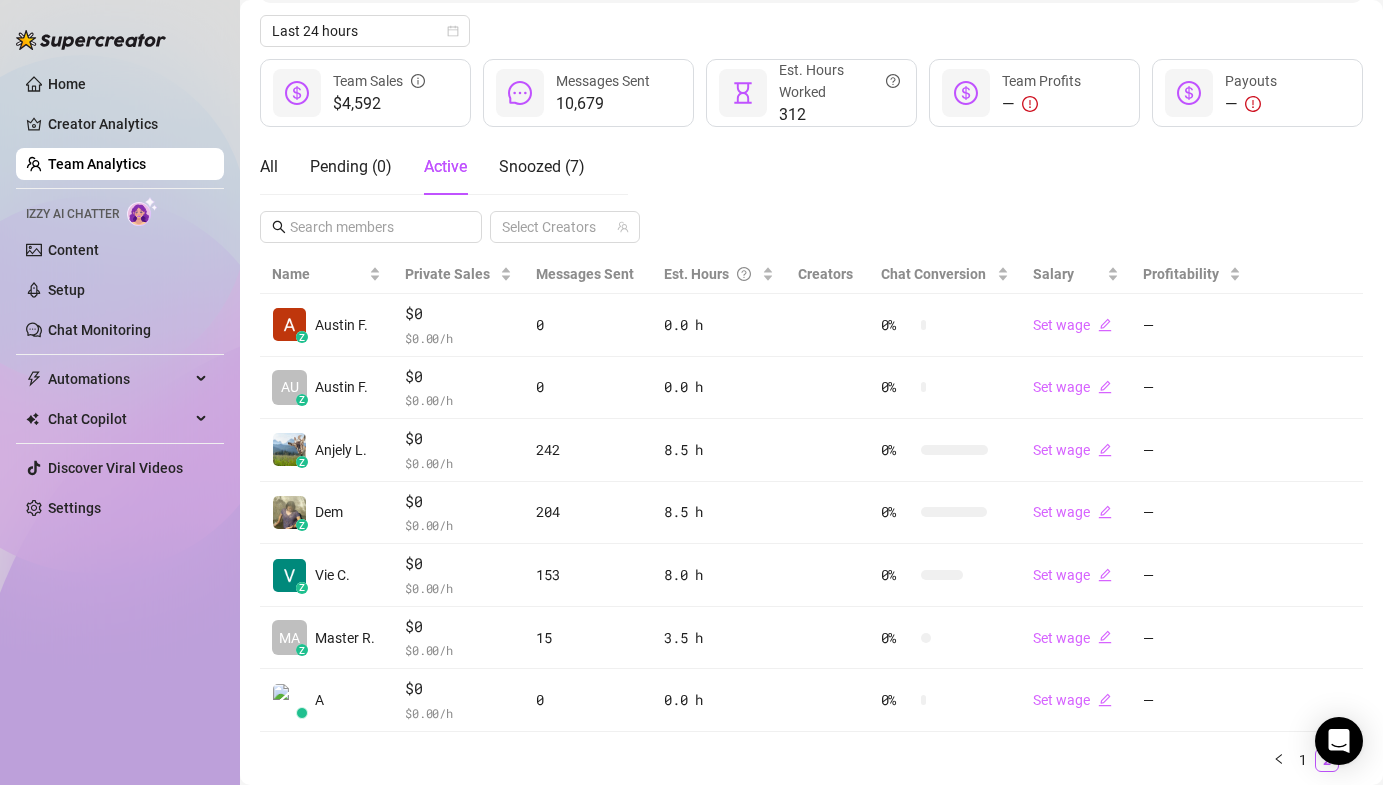 scroll, scrollTop: 285, scrollLeft: 0, axis: vertical 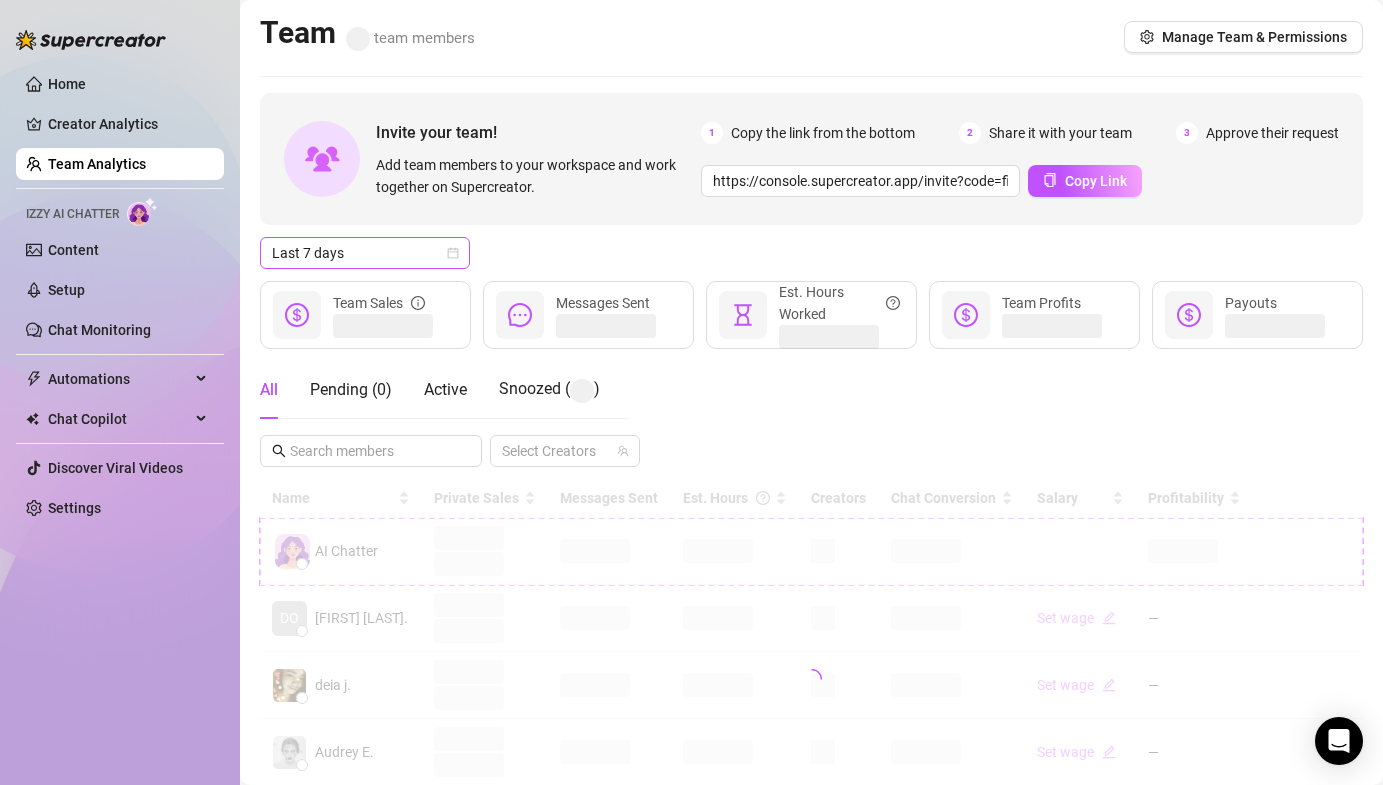 click on "Last 7 days" at bounding box center [365, 253] 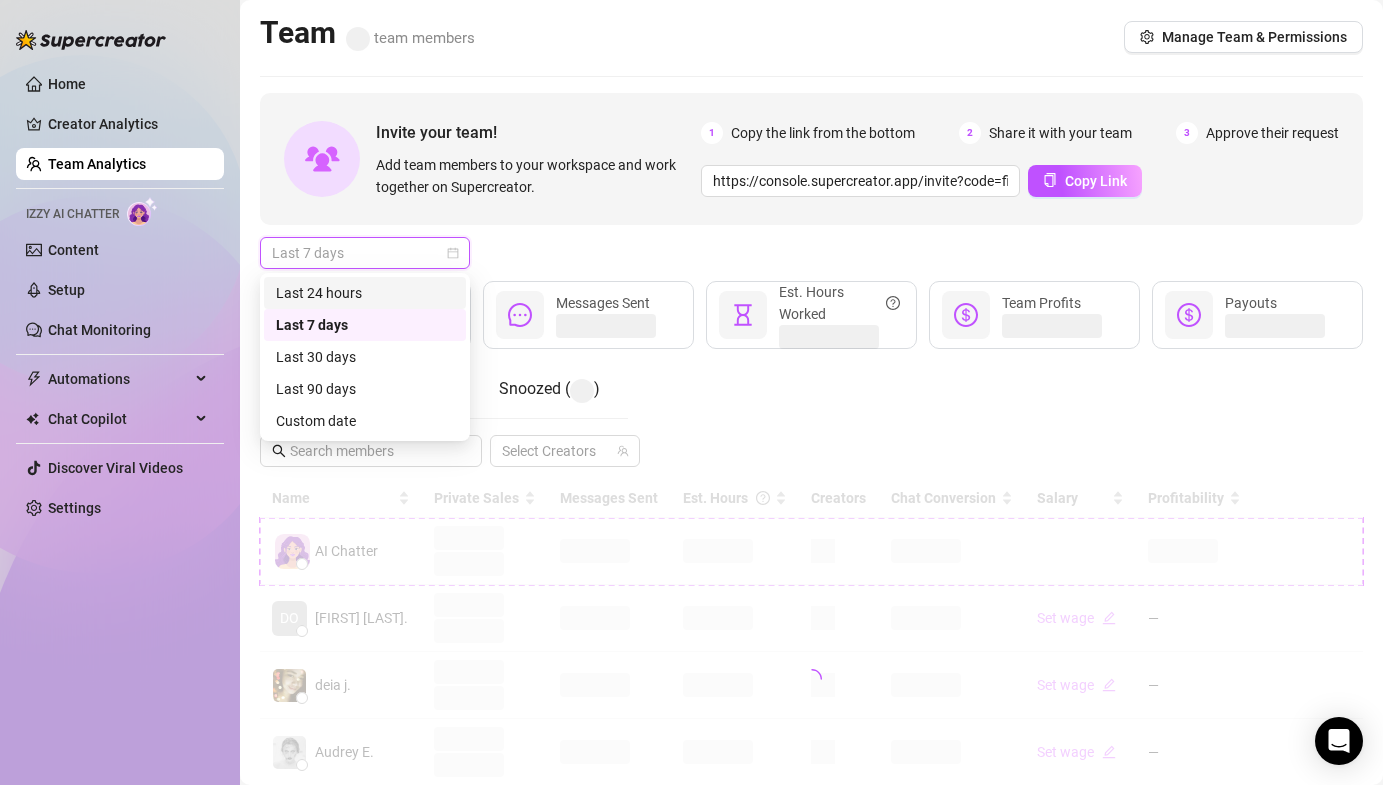 click on "Last 24 hours" at bounding box center [365, 293] 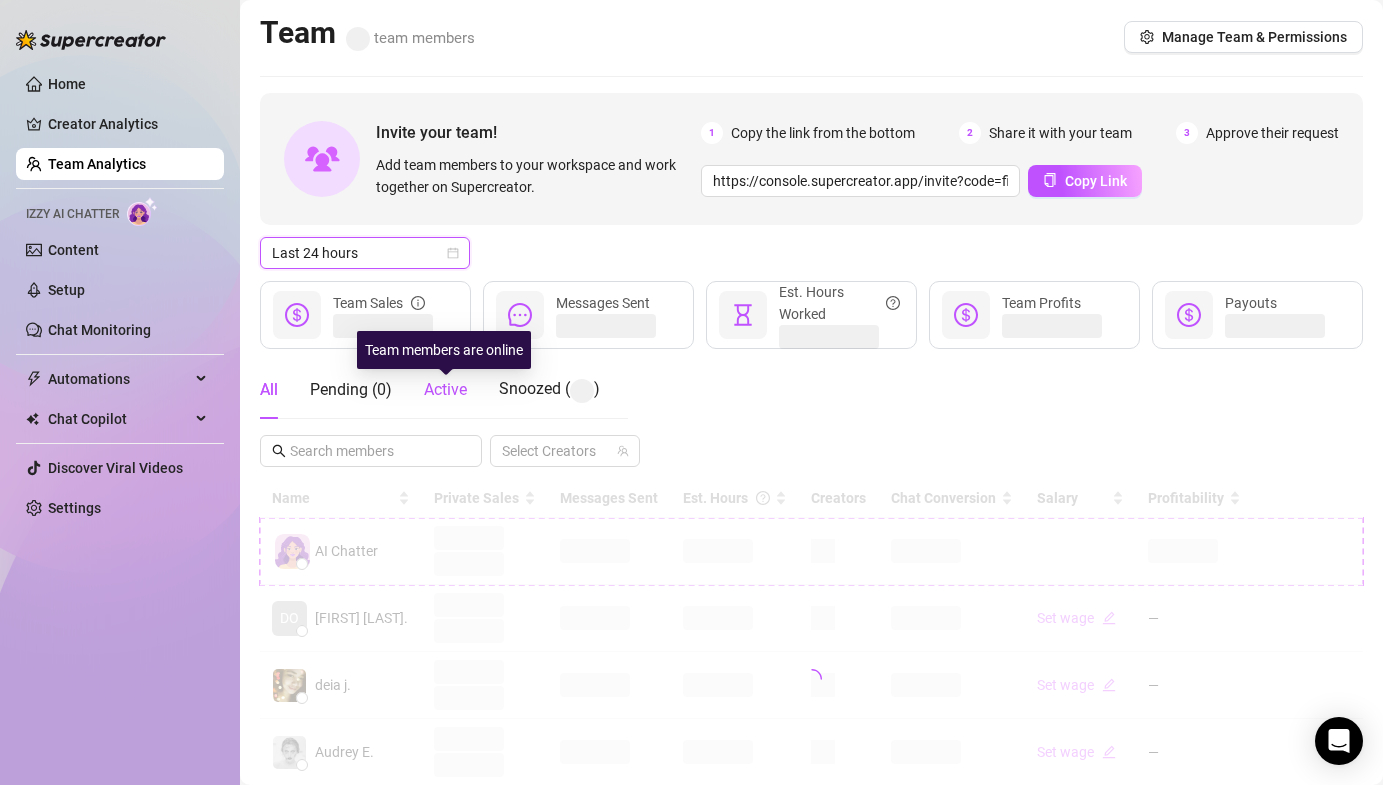 click on "Active" at bounding box center [445, 389] 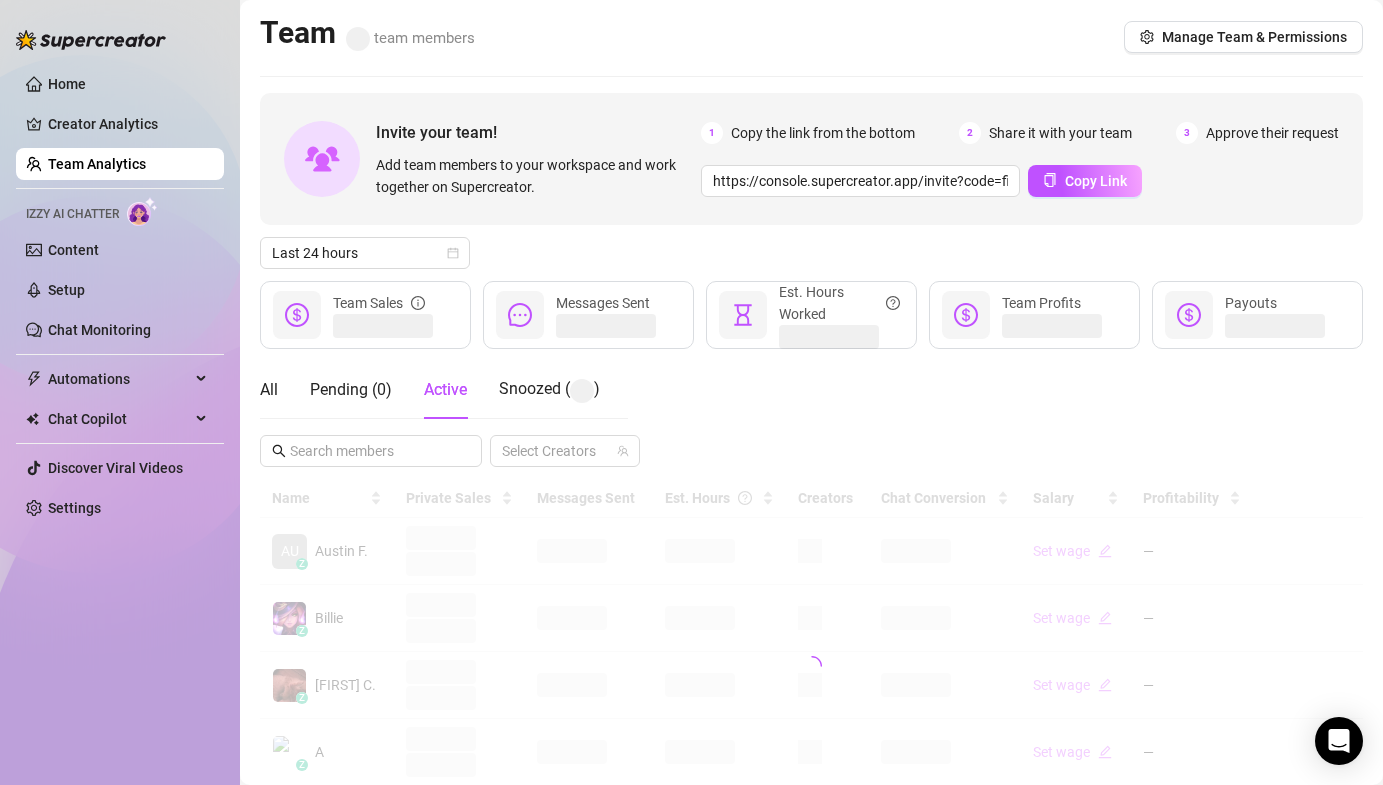 click on "Invite your team! Add team members to your workspace and work together on Supercreator. 1 Copy the link from the bottom 2 Share it with your team 3 Approve their request https://console.supercreator.app/invite?code=fibzx3jJrgPbWdJEkEN3sg7x35T2&workspace=222 Mgmt Copy Link Last 24 hours Team Sales Messages Sent Est. Hours Worked Team Profits Payouts All Pending ( 0 ) Active Snoozed ( )   Select Creators Name Private Sales Messages Sent Est. Hours  Creators Chat Conversion Salary Profitability AU z Austin F. Set wage — z Billie Set wage — z [LAST] C. Set wage — z A Set wage — LO z Love F. Set wage —" at bounding box center (811, 473) 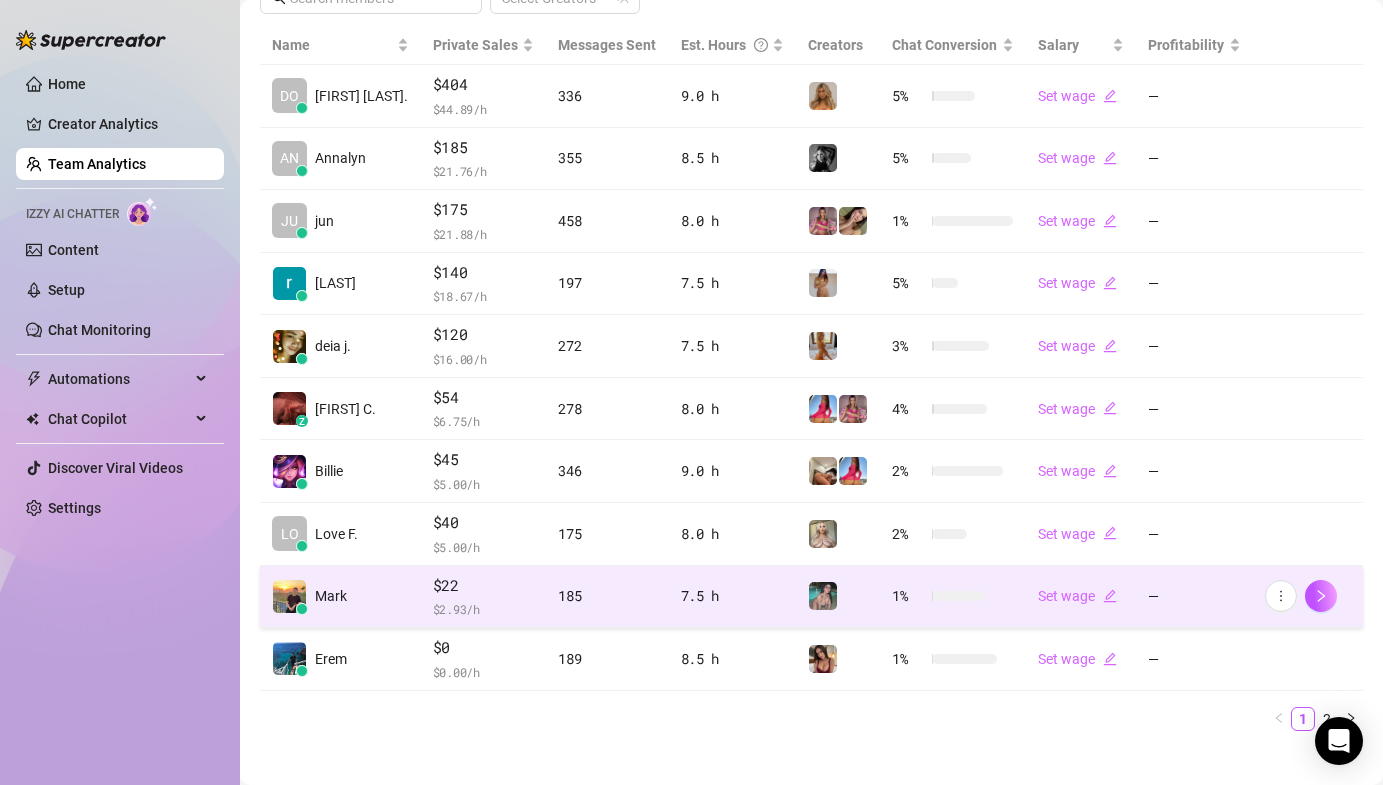 scroll, scrollTop: 472, scrollLeft: 0, axis: vertical 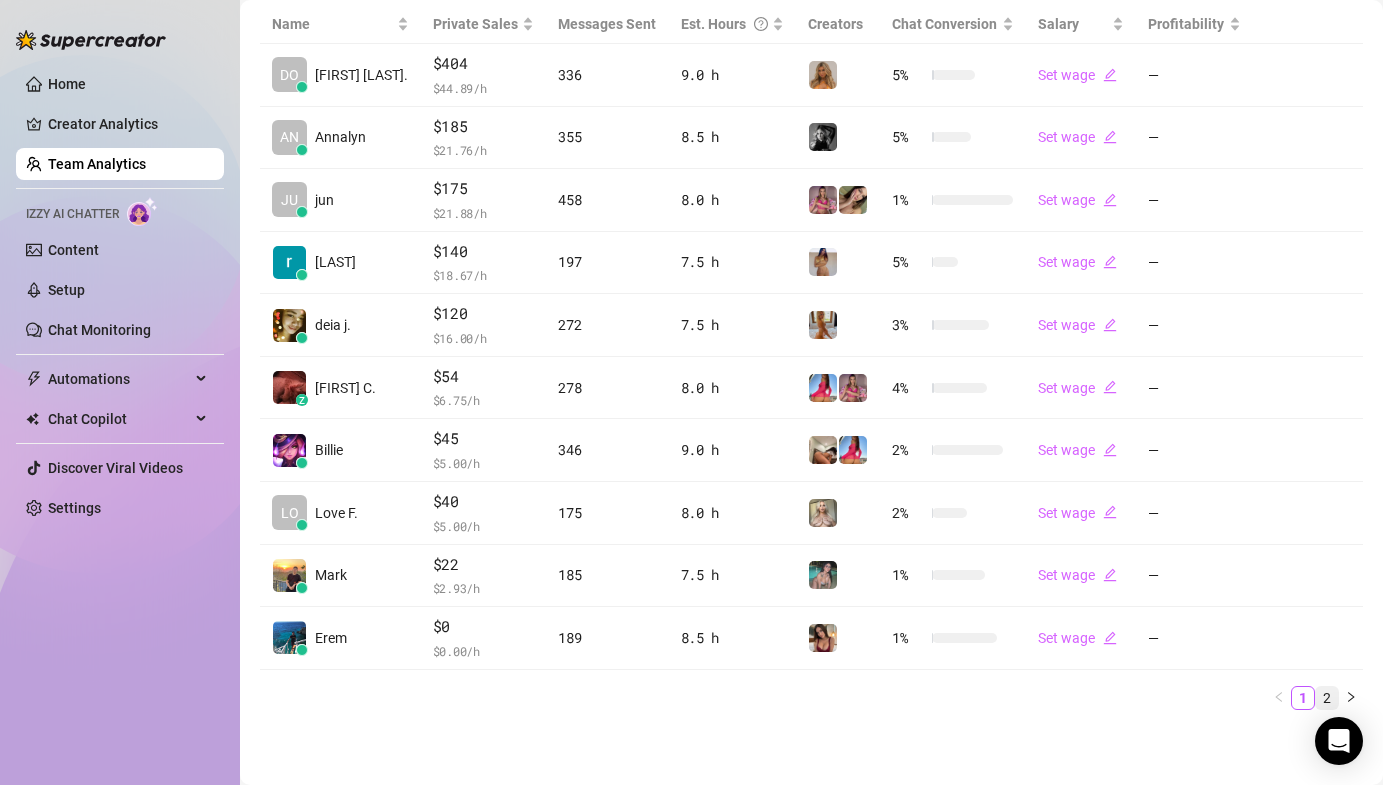 click on "2" at bounding box center (1327, 698) 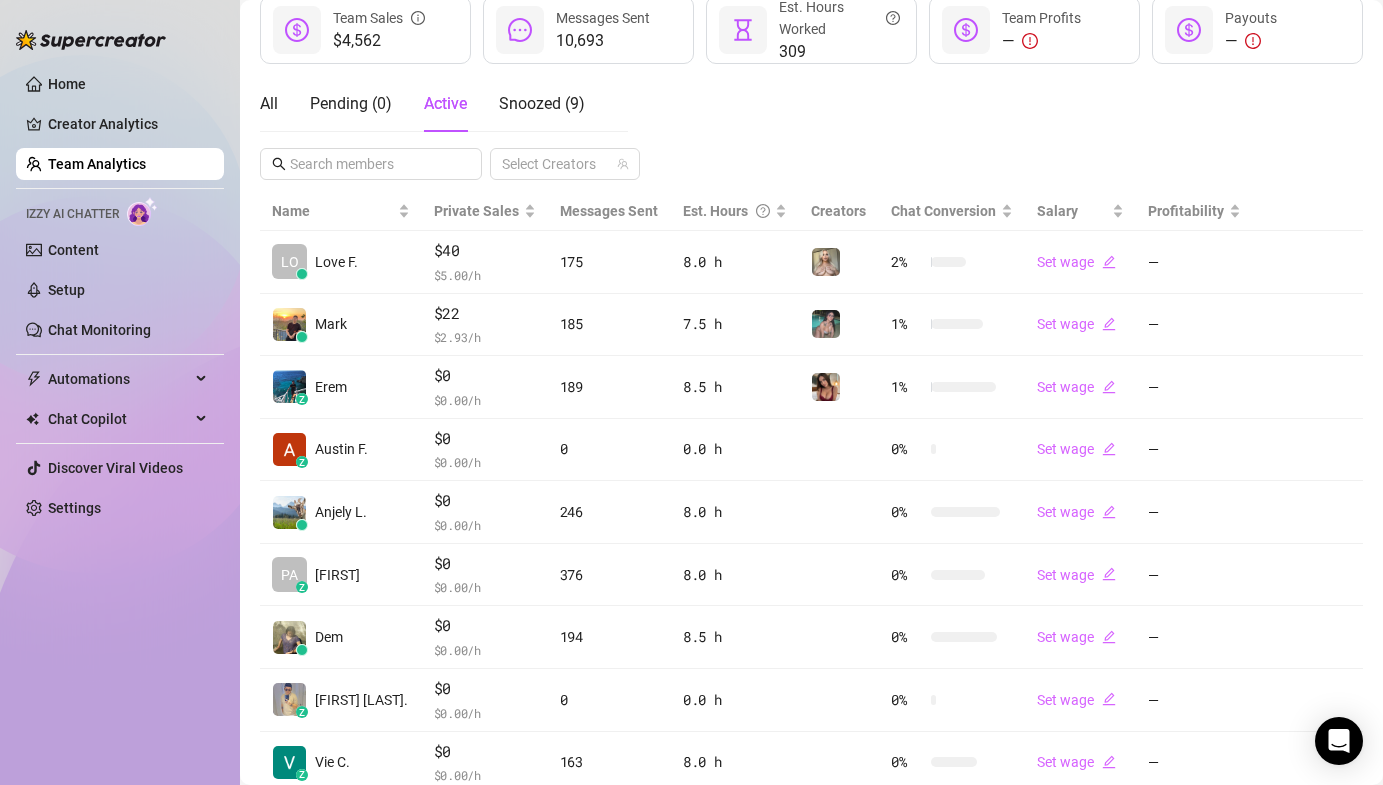 scroll, scrollTop: 472, scrollLeft: 0, axis: vertical 